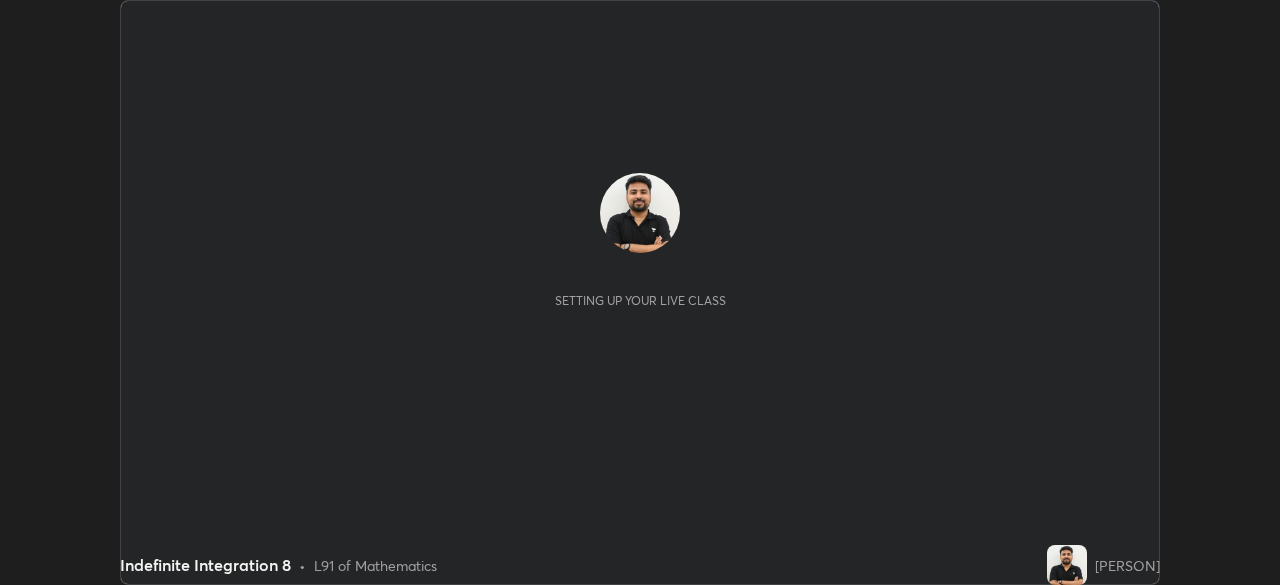 scroll, scrollTop: 0, scrollLeft: 0, axis: both 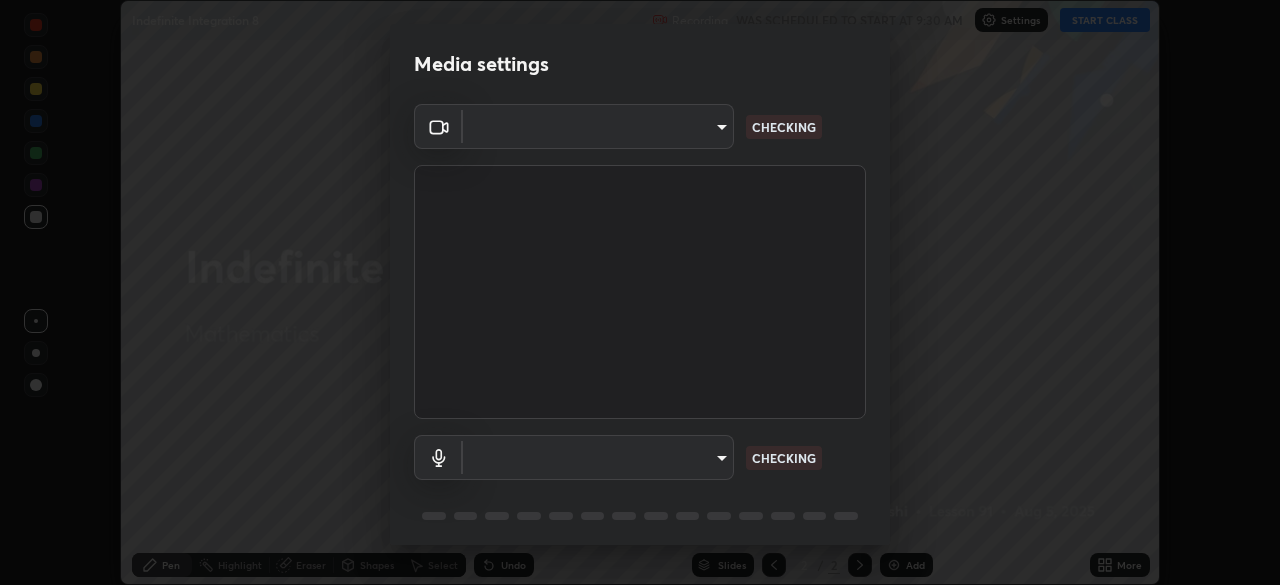 type on "06c5cd4968a6d49727577812bc232b22e688cf7eece95ef343837a2f38e15e01" 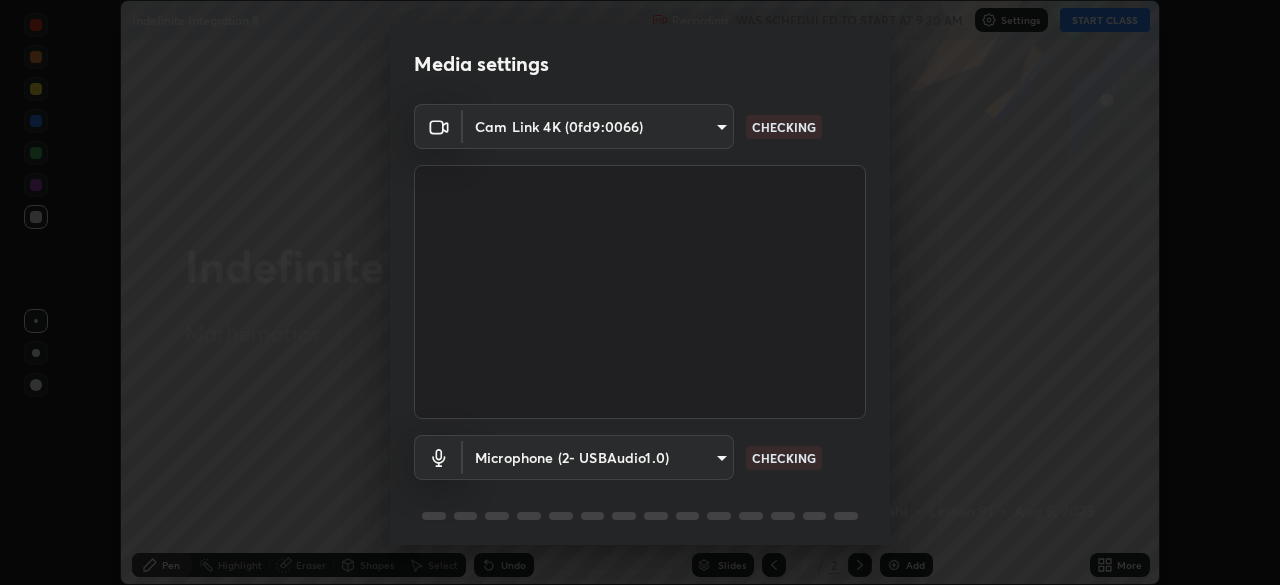 scroll, scrollTop: 71, scrollLeft: 0, axis: vertical 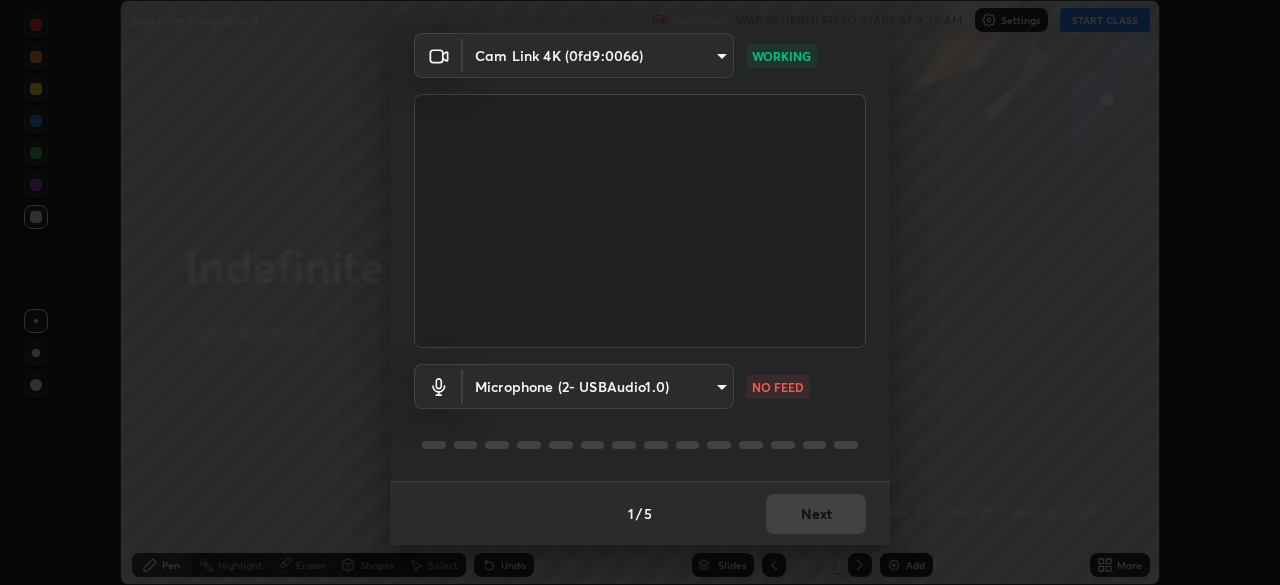 click at bounding box center (640, 445) 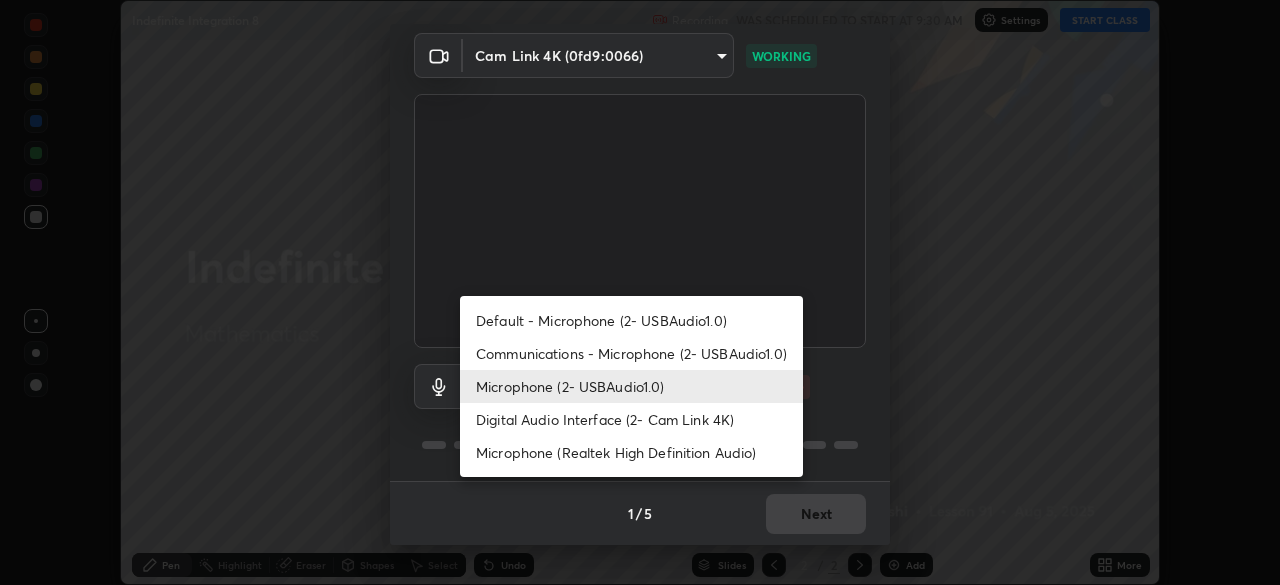 click on "Default - Microphone (2- USBAudio1.0)" at bounding box center [631, 320] 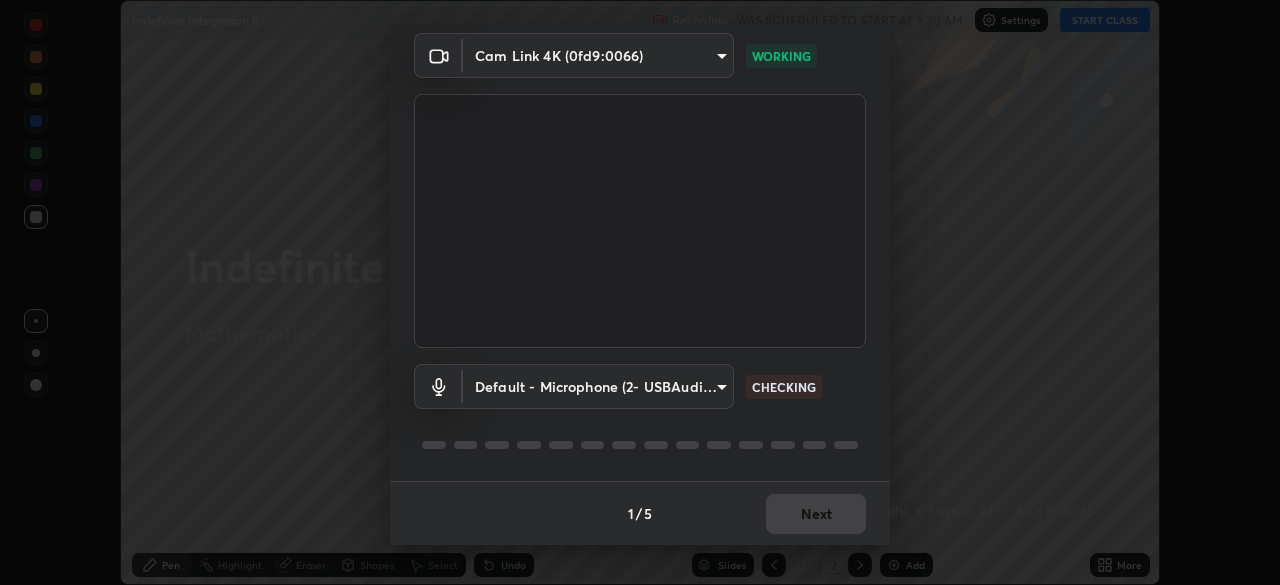 click on "Default - Microphone (2- USBAudio1.0) default CHECKING" at bounding box center [640, 414] 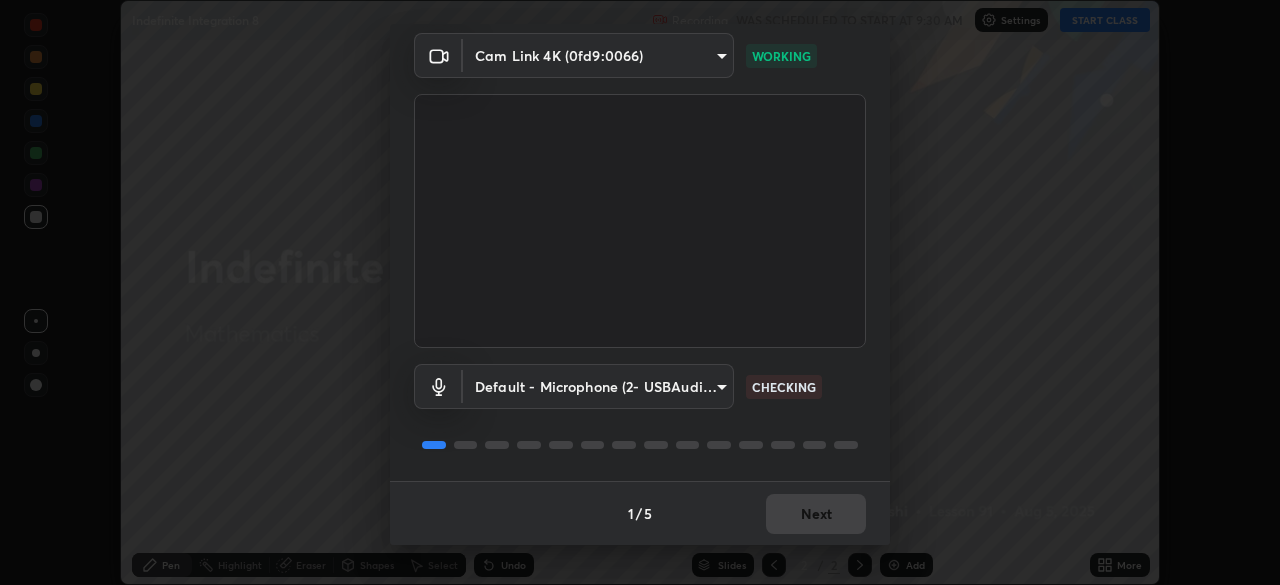 click at bounding box center [640, 445] 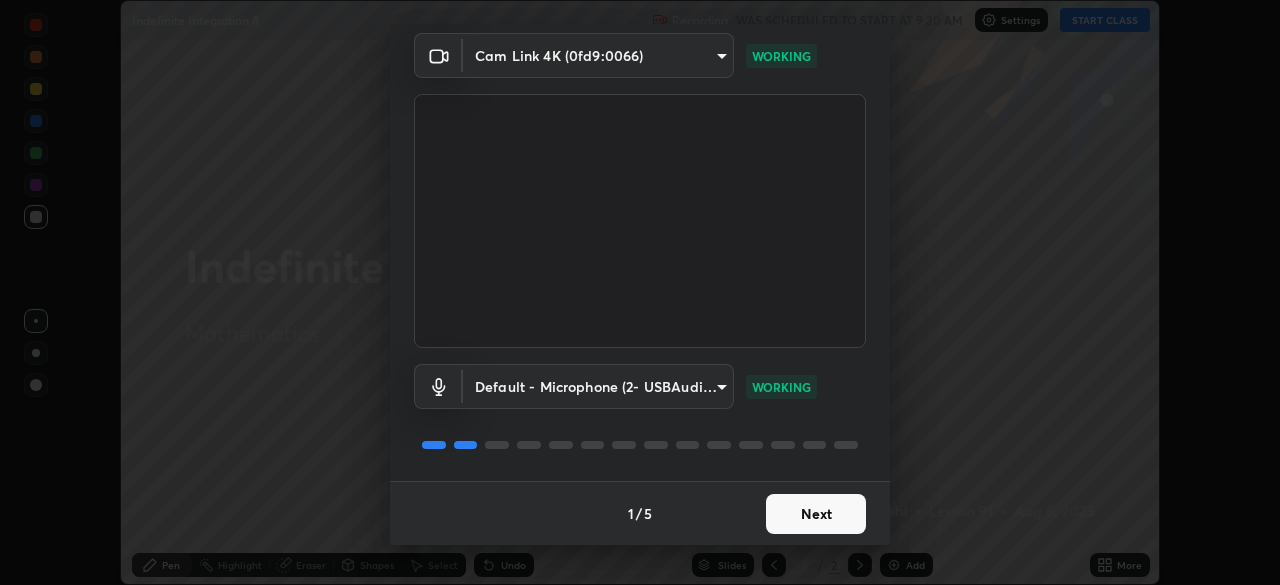 click on "Next" at bounding box center (816, 514) 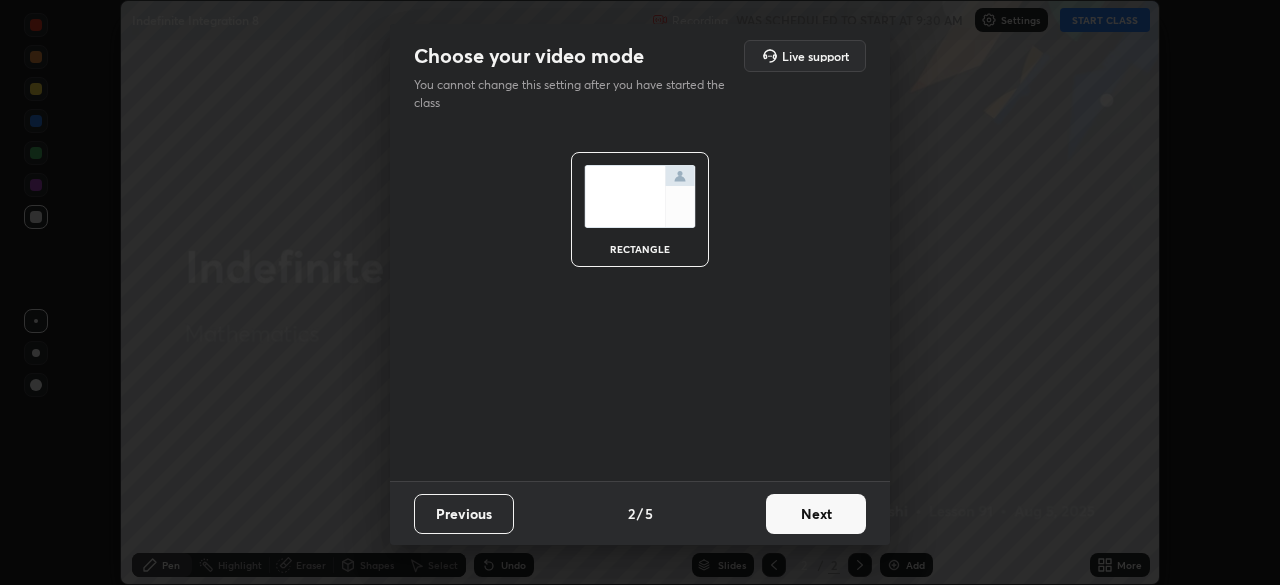 scroll, scrollTop: 0, scrollLeft: 0, axis: both 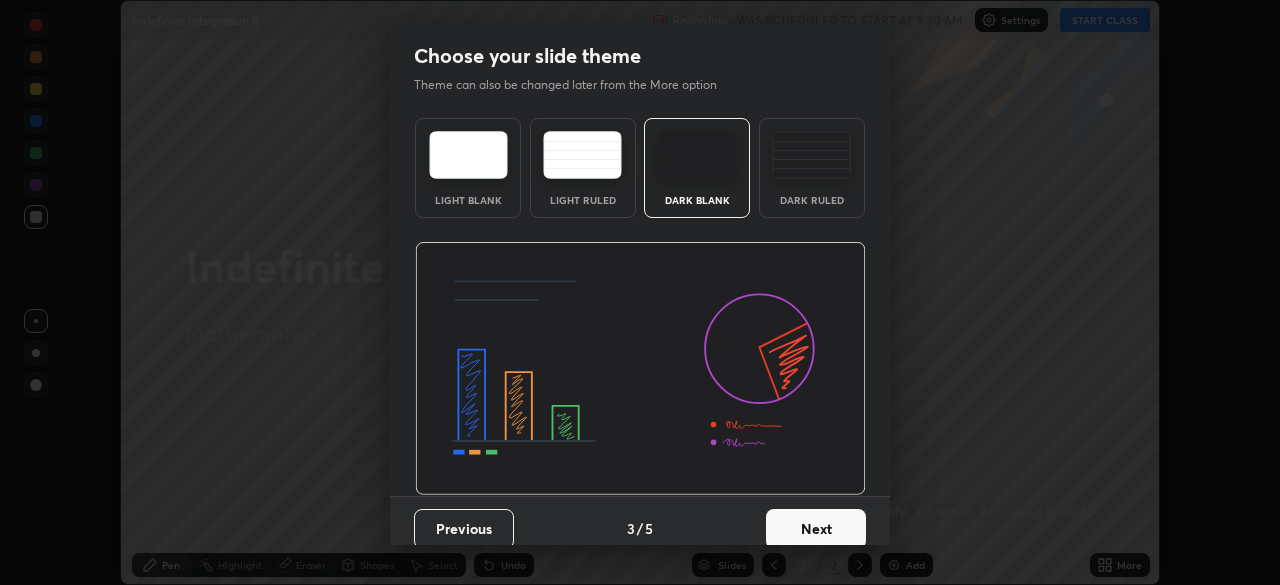 click on "Next" at bounding box center (816, 529) 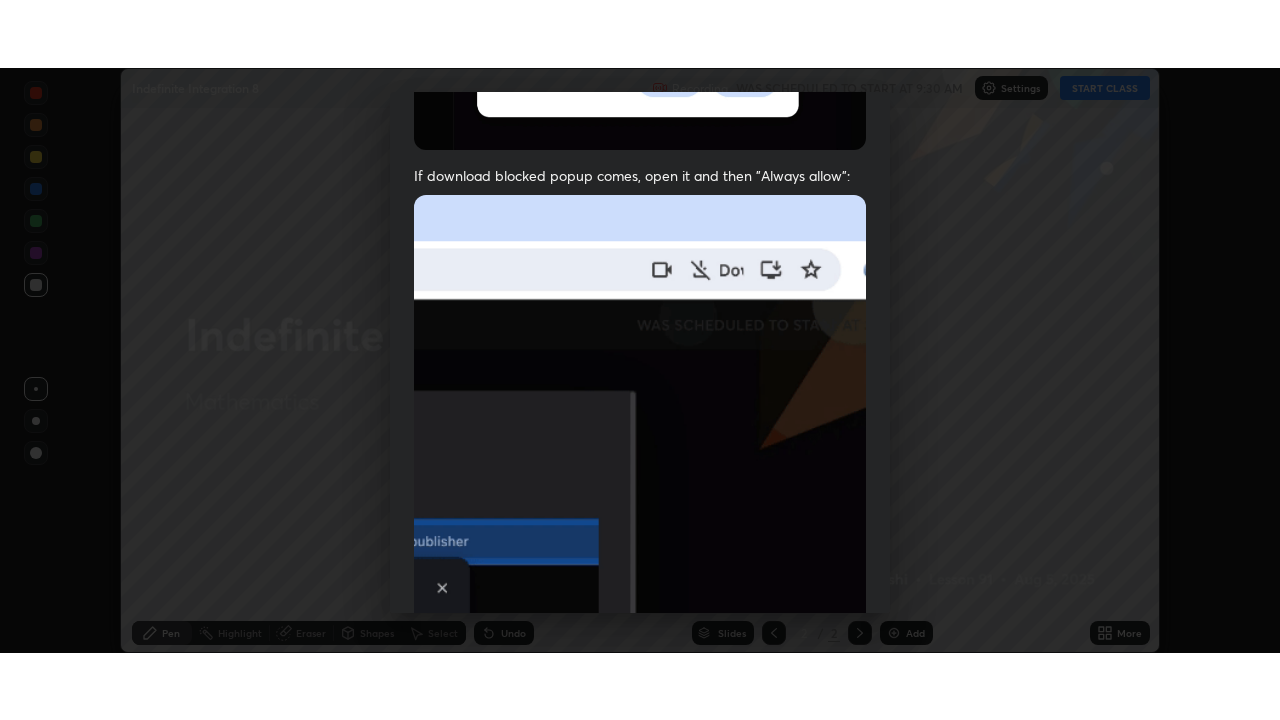 scroll, scrollTop: 479, scrollLeft: 0, axis: vertical 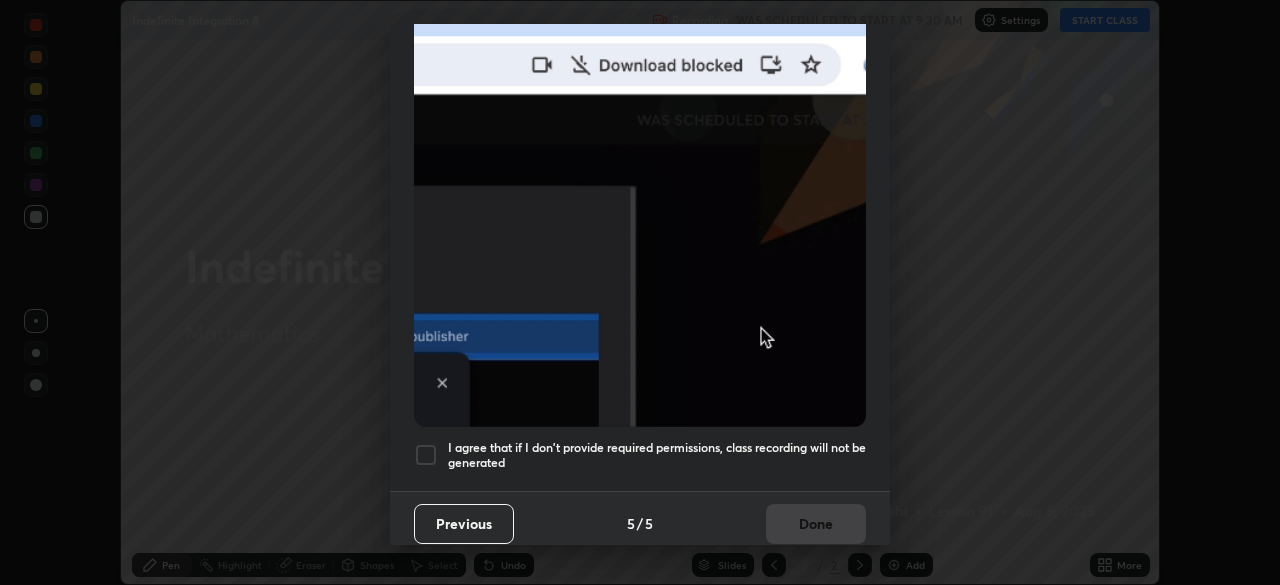 click at bounding box center [426, 455] 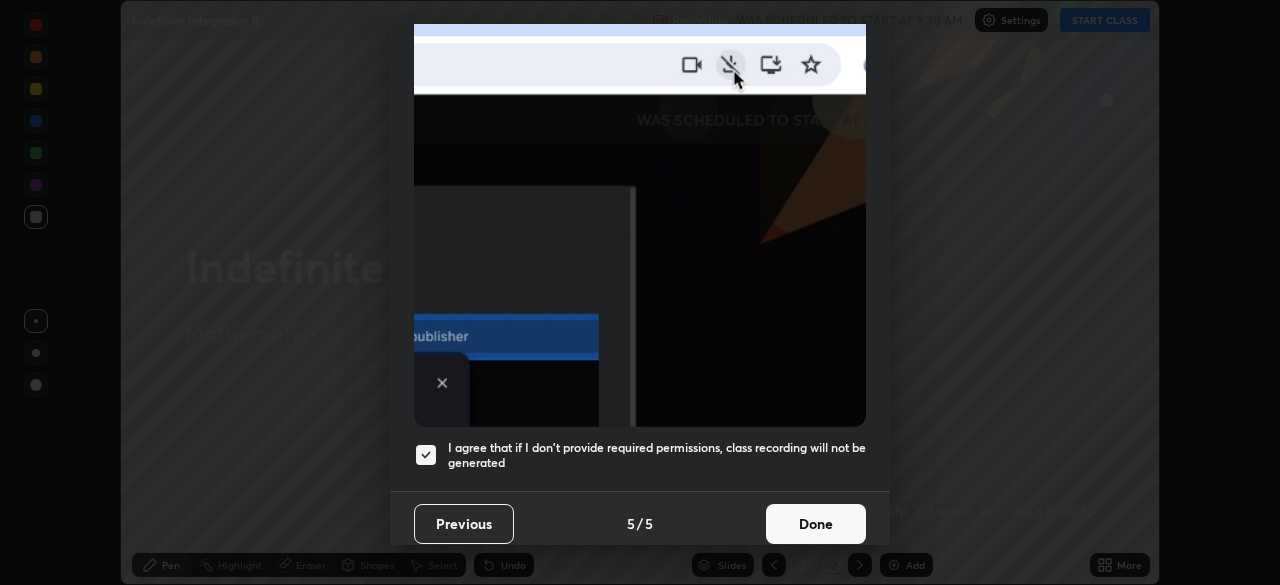 click on "Done" at bounding box center (816, 524) 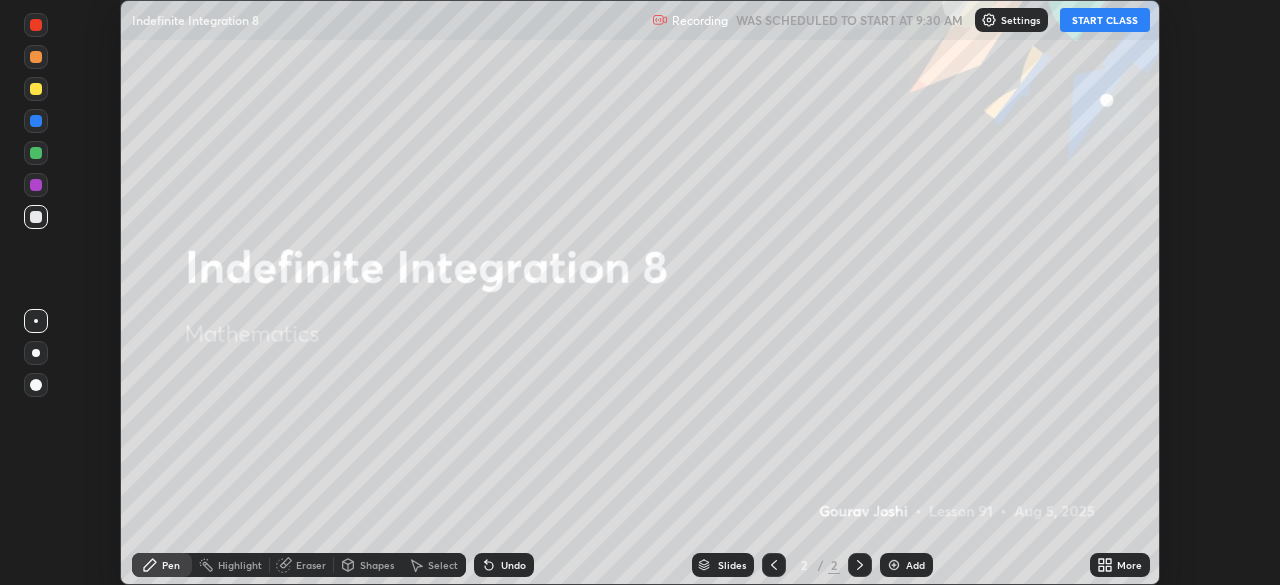 click on "START CLASS" at bounding box center (1105, 20) 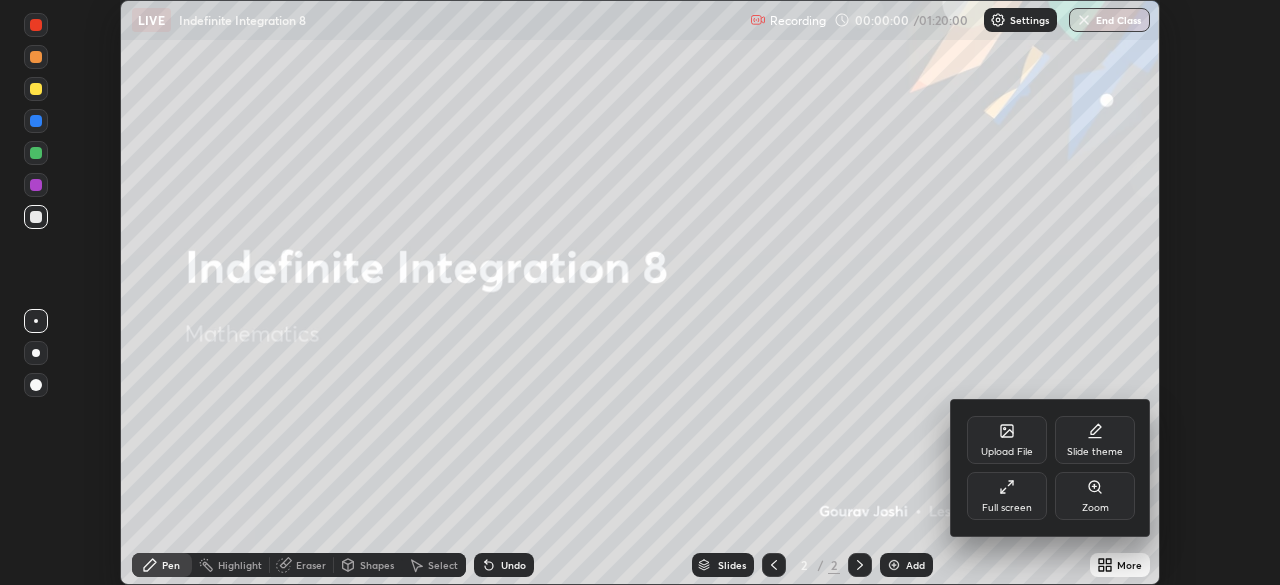 click on "Full screen" at bounding box center (1007, 496) 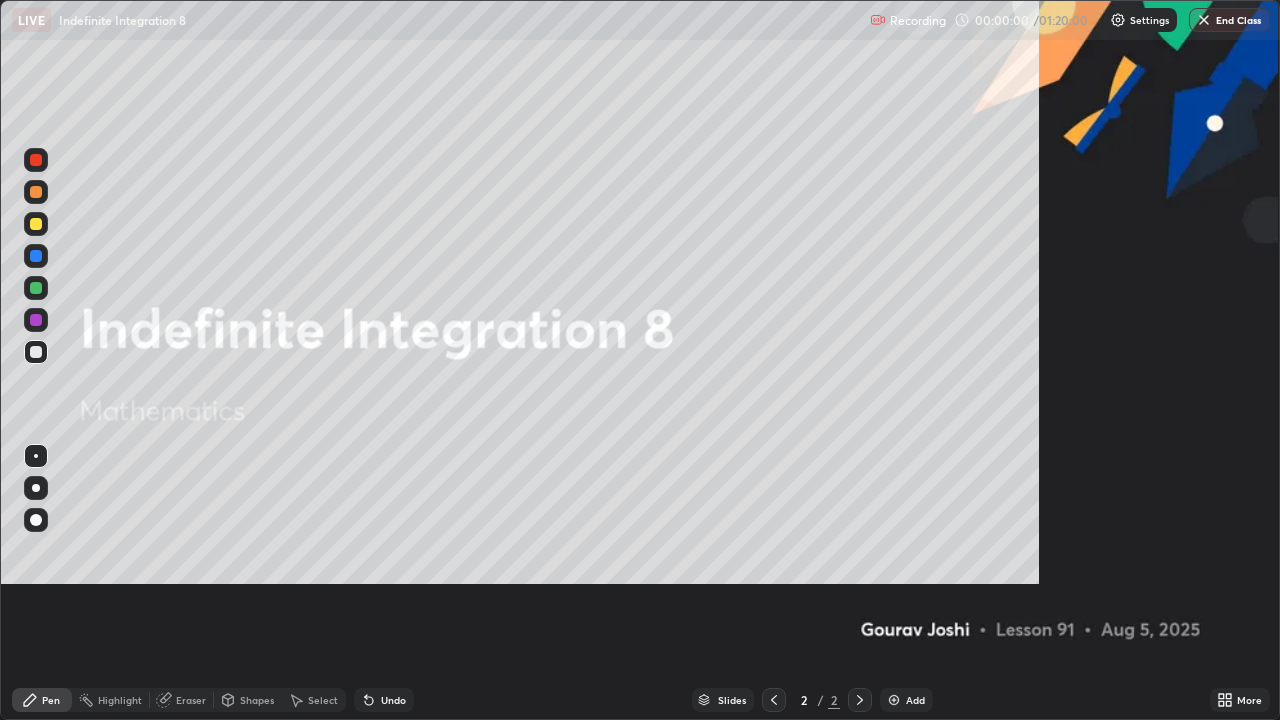 scroll, scrollTop: 99280, scrollLeft: 98720, axis: both 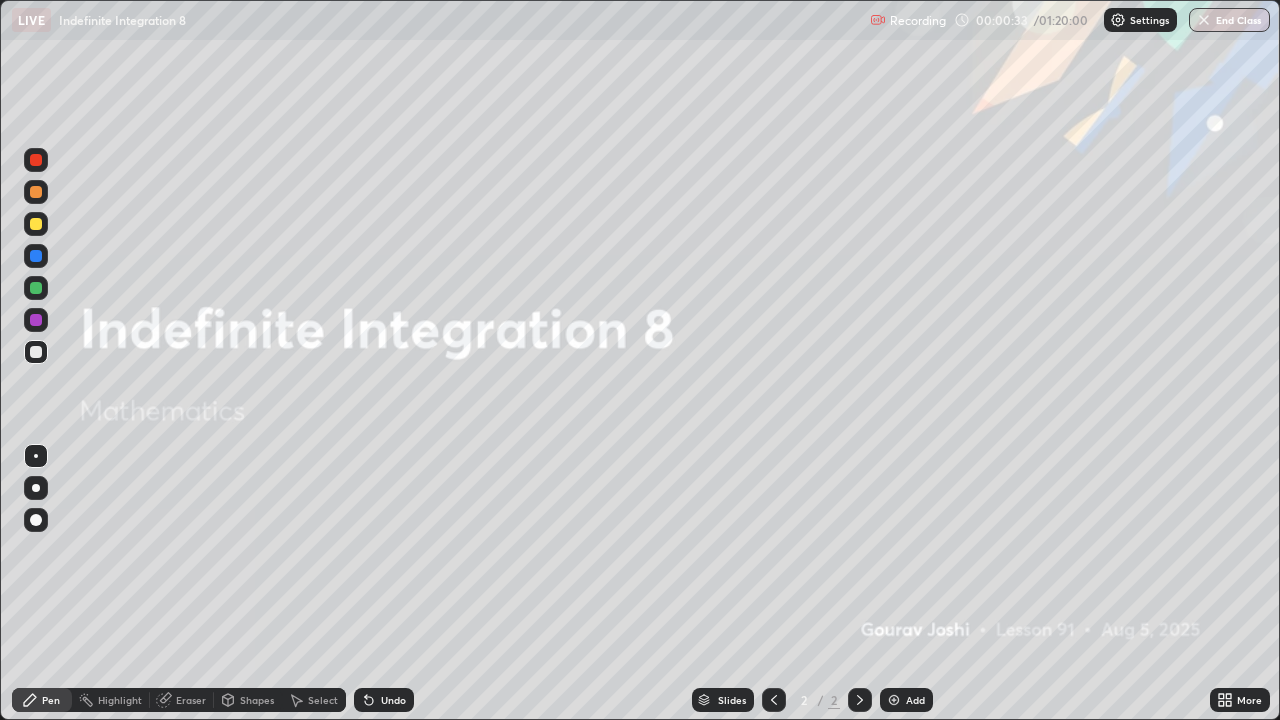 click at bounding box center [894, 700] 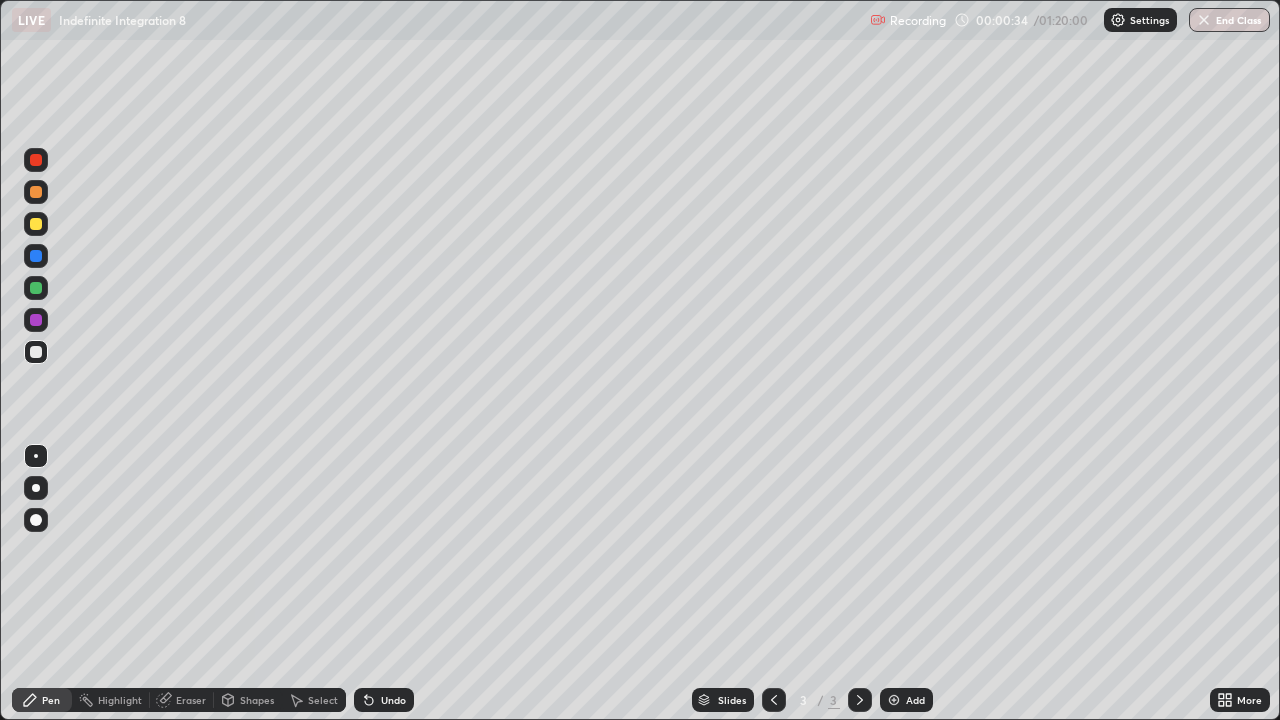 click at bounding box center (36, 352) 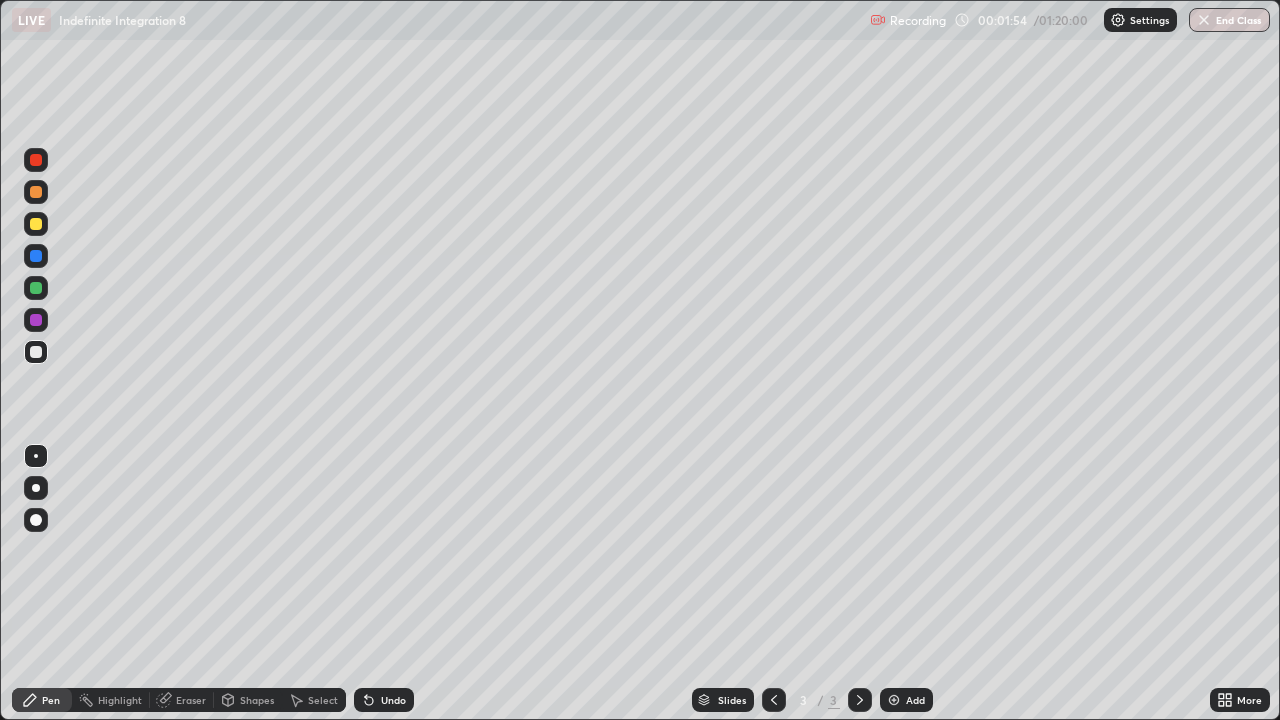 click at bounding box center [36, 288] 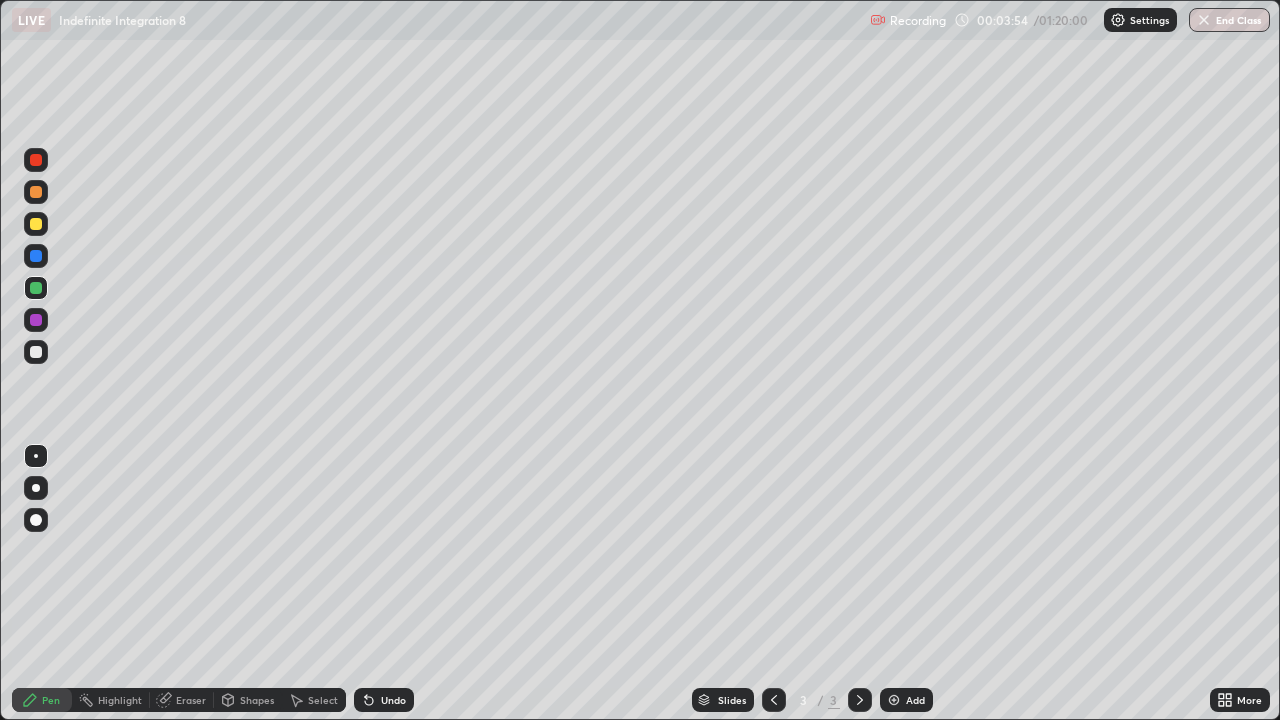 click at bounding box center (894, 700) 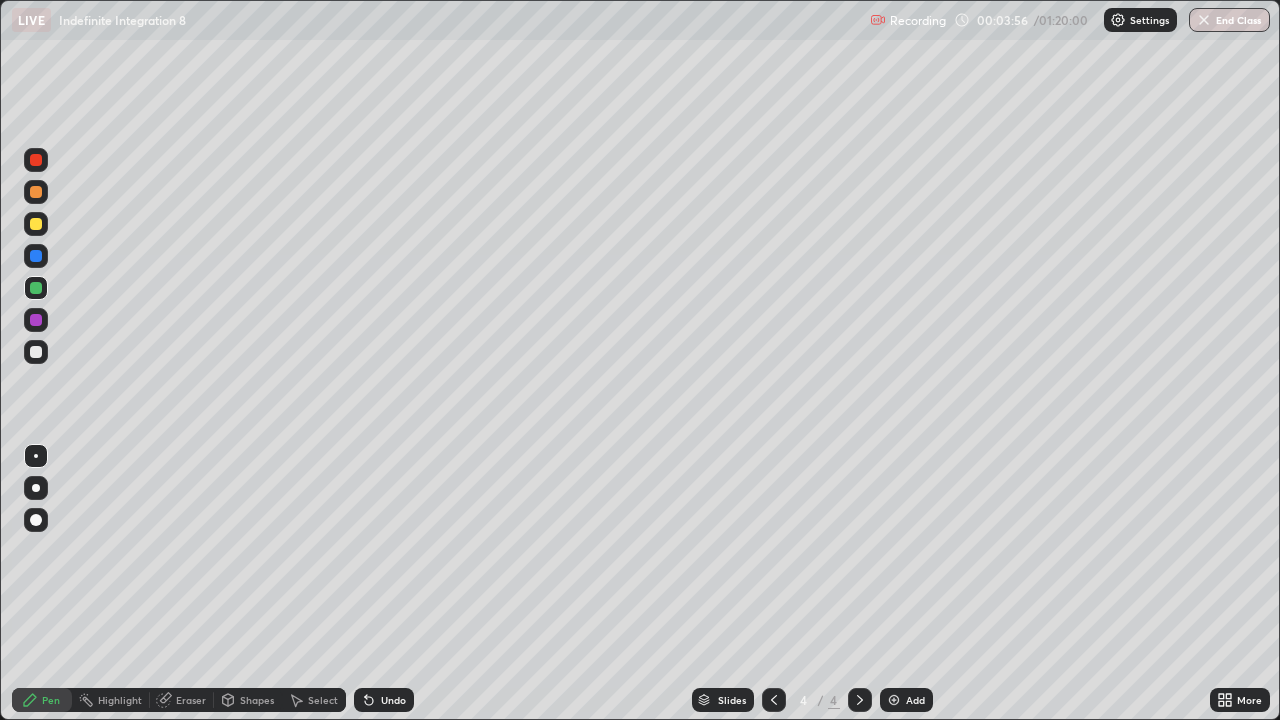 click at bounding box center [36, 352] 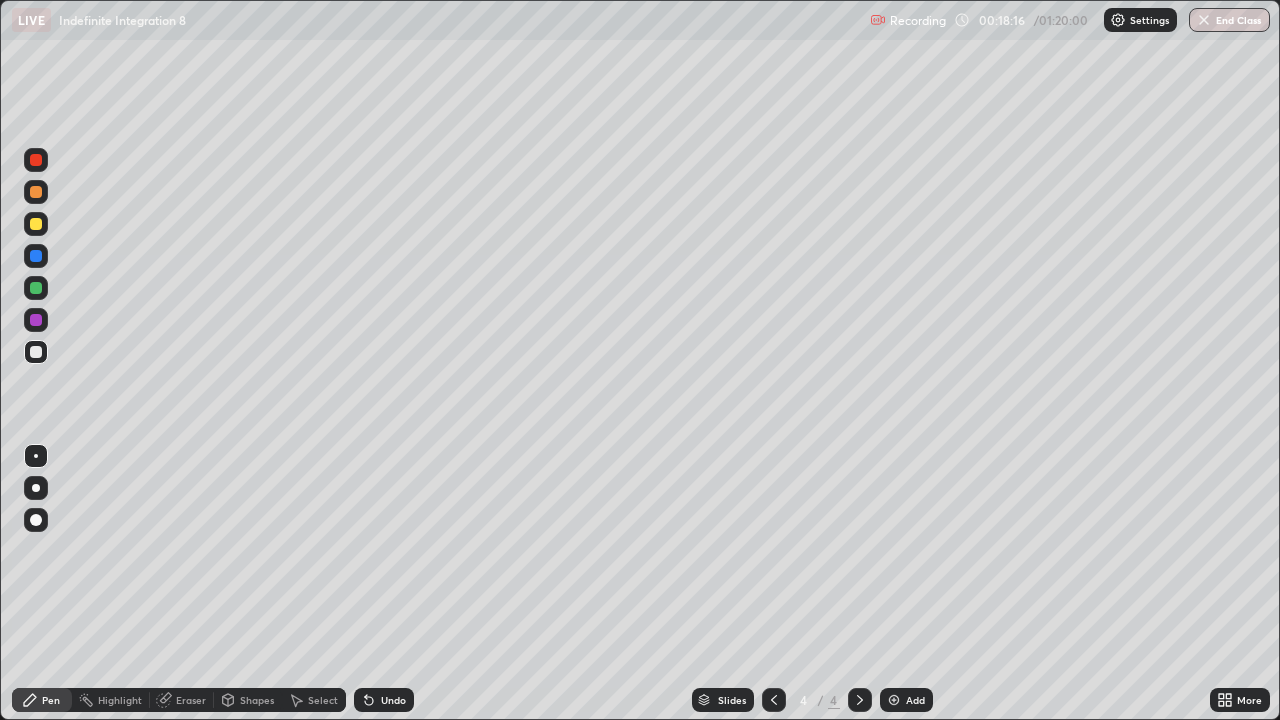 click at bounding box center (894, 700) 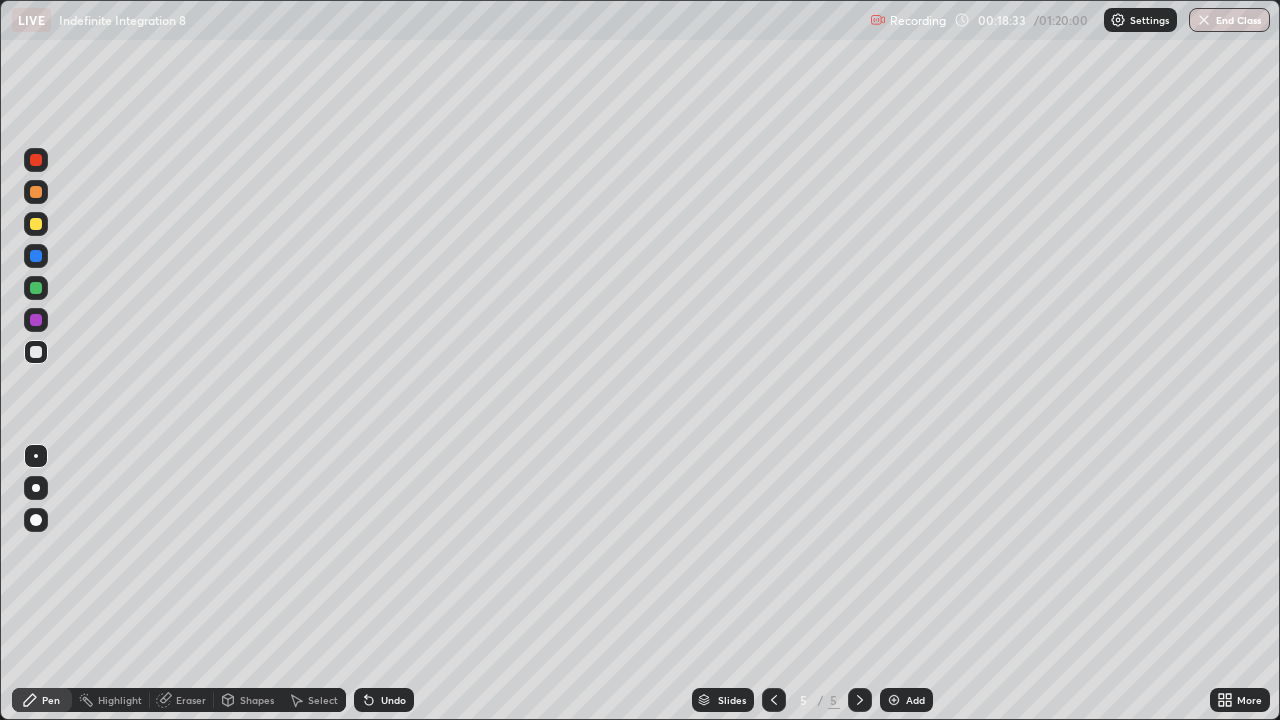 click at bounding box center (36, 352) 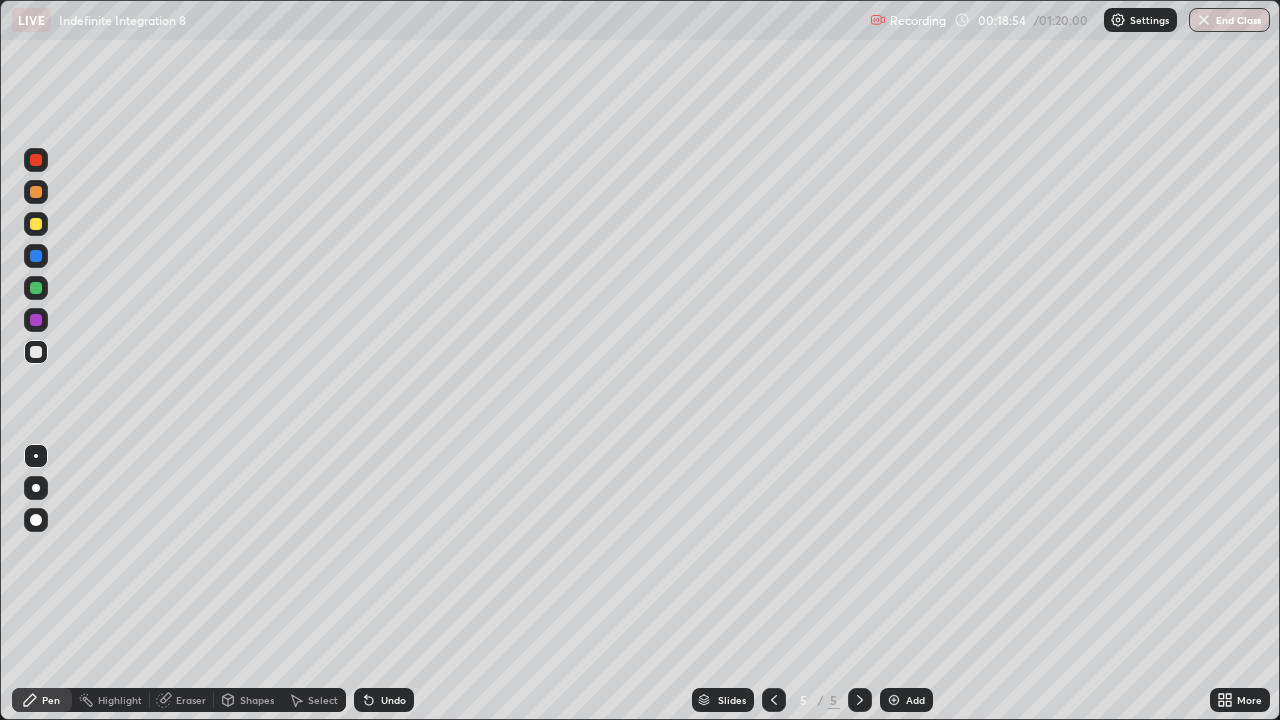 click 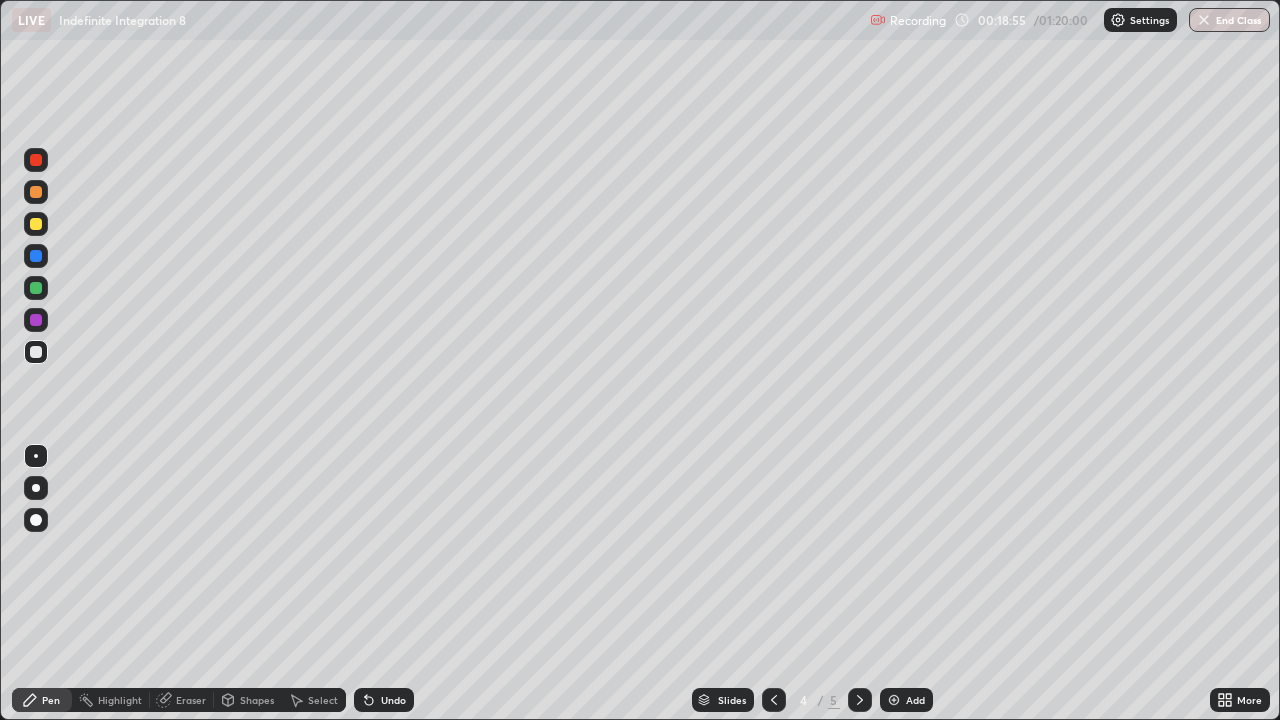 click 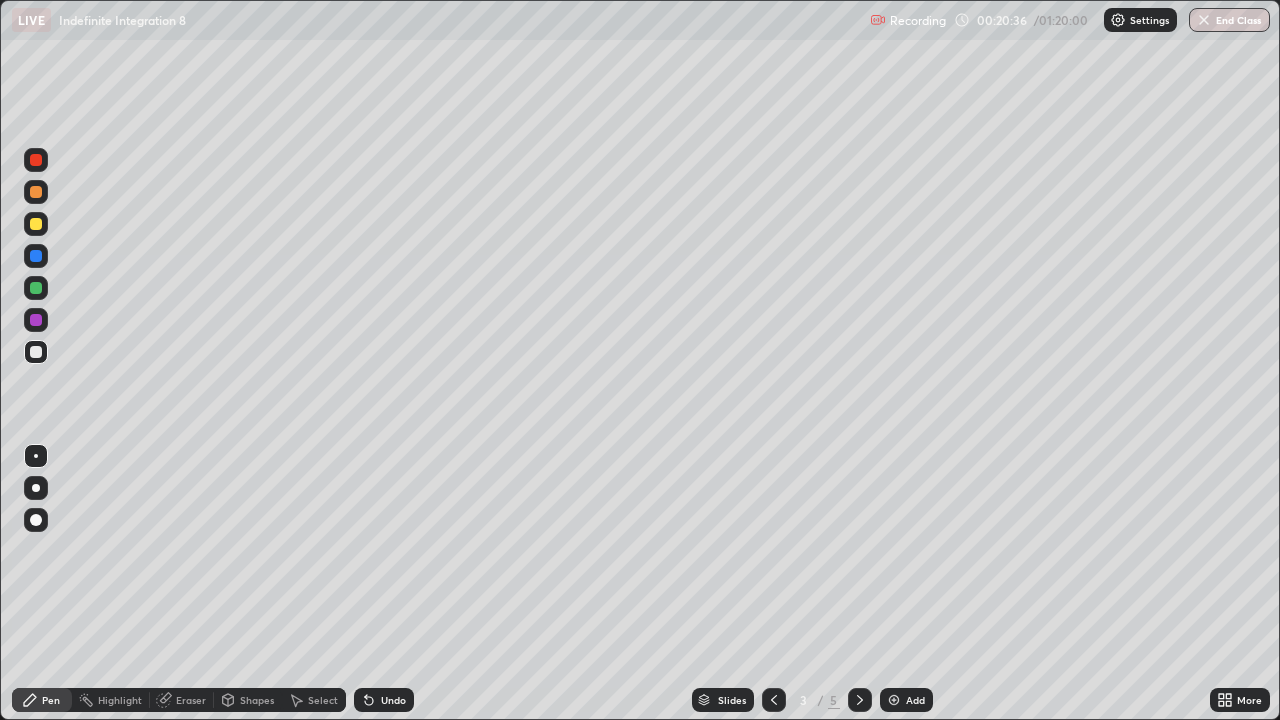 click 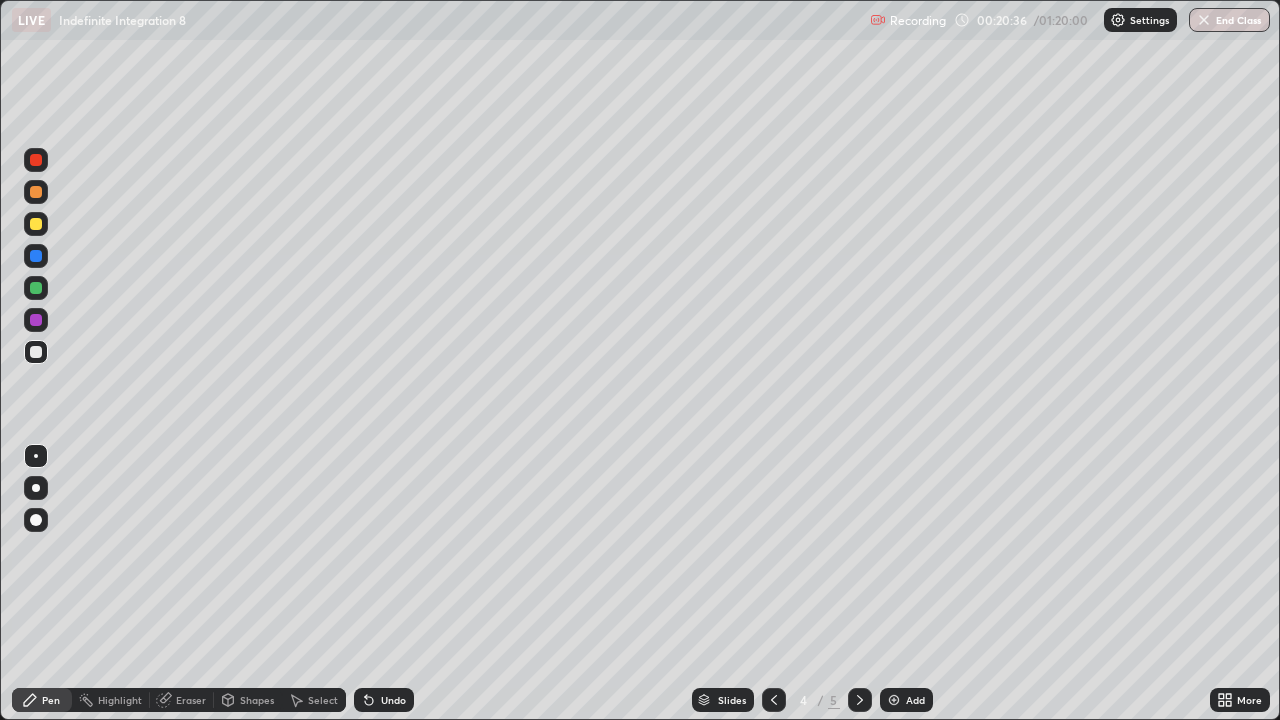 click 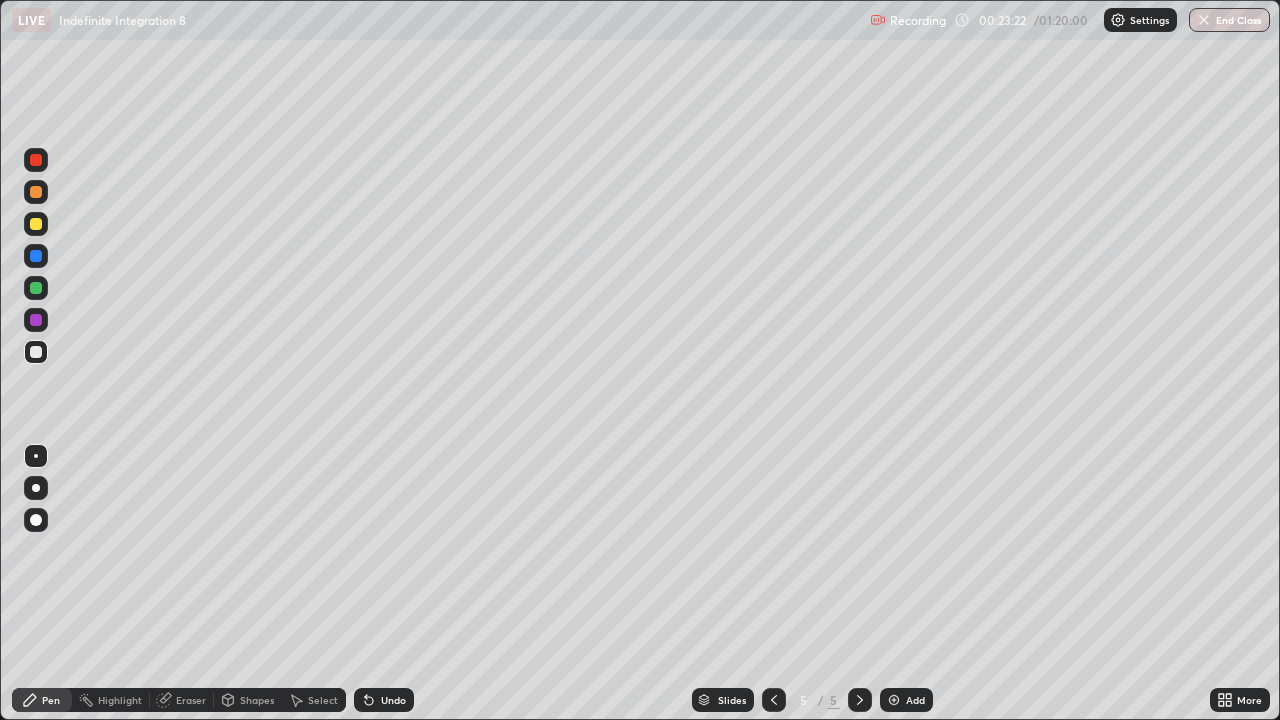click at bounding box center [36, 224] 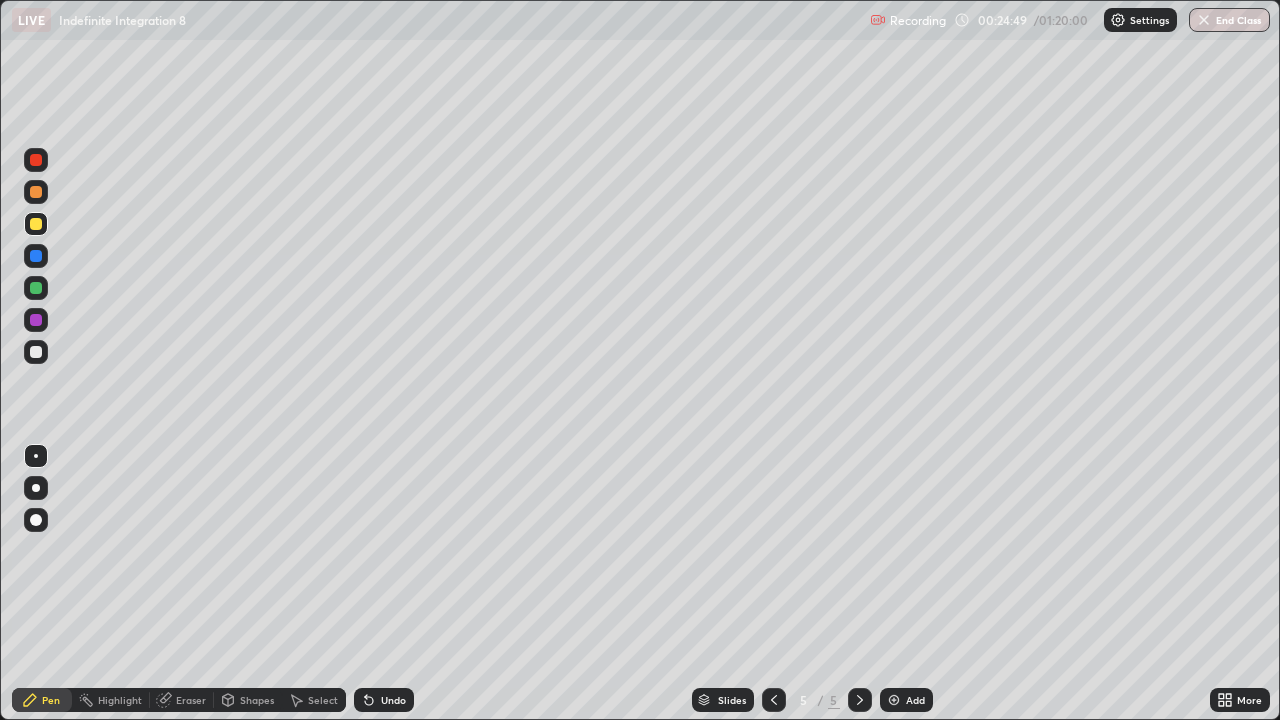 click 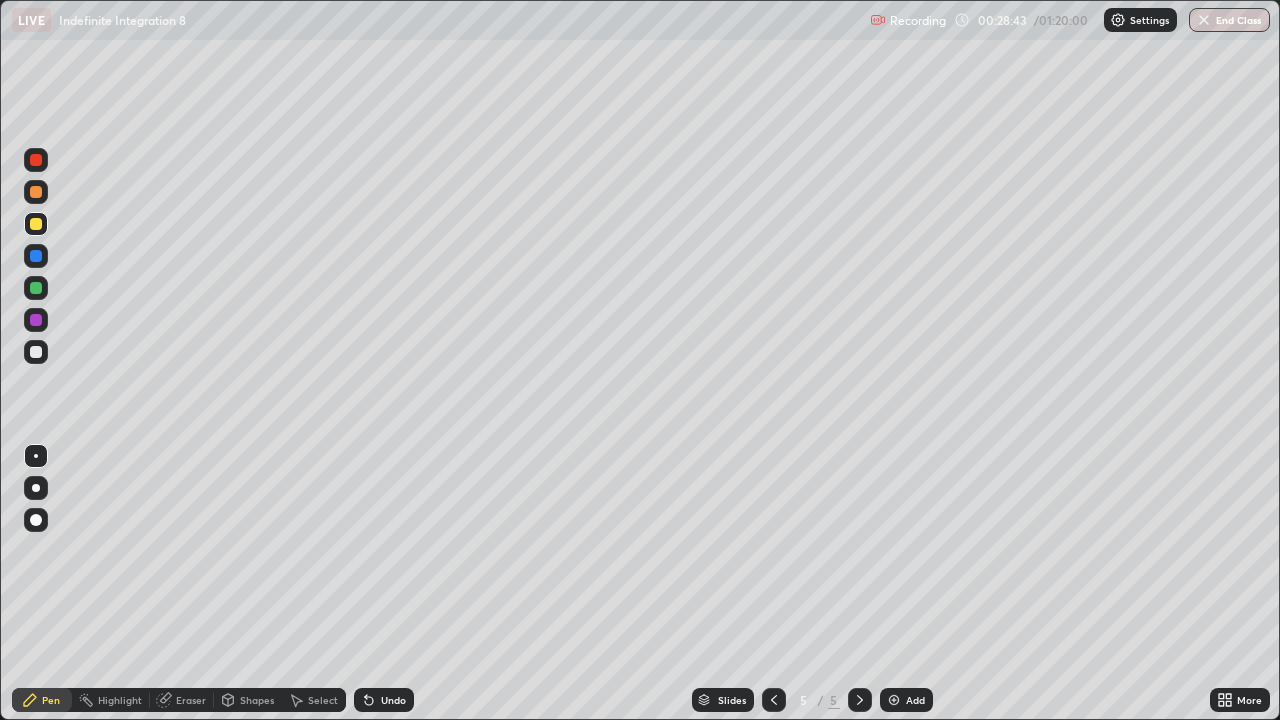 click on "Add" at bounding box center (906, 700) 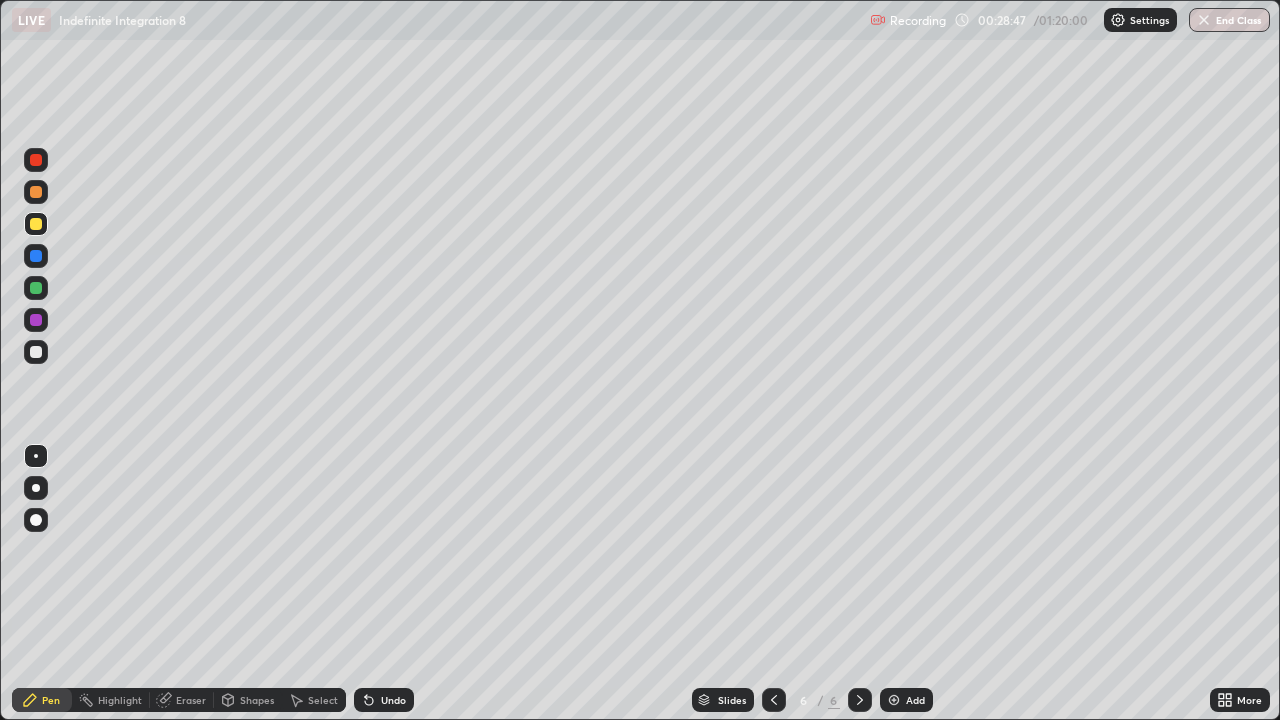 click at bounding box center (36, 352) 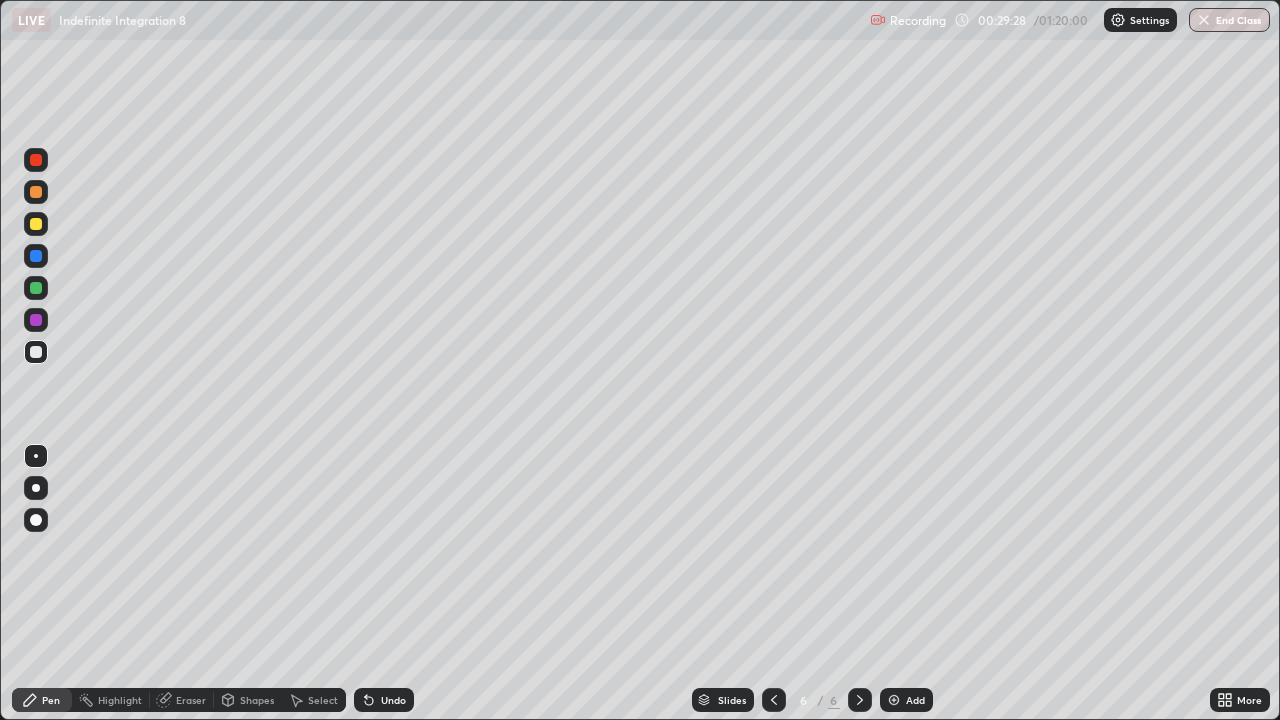 click 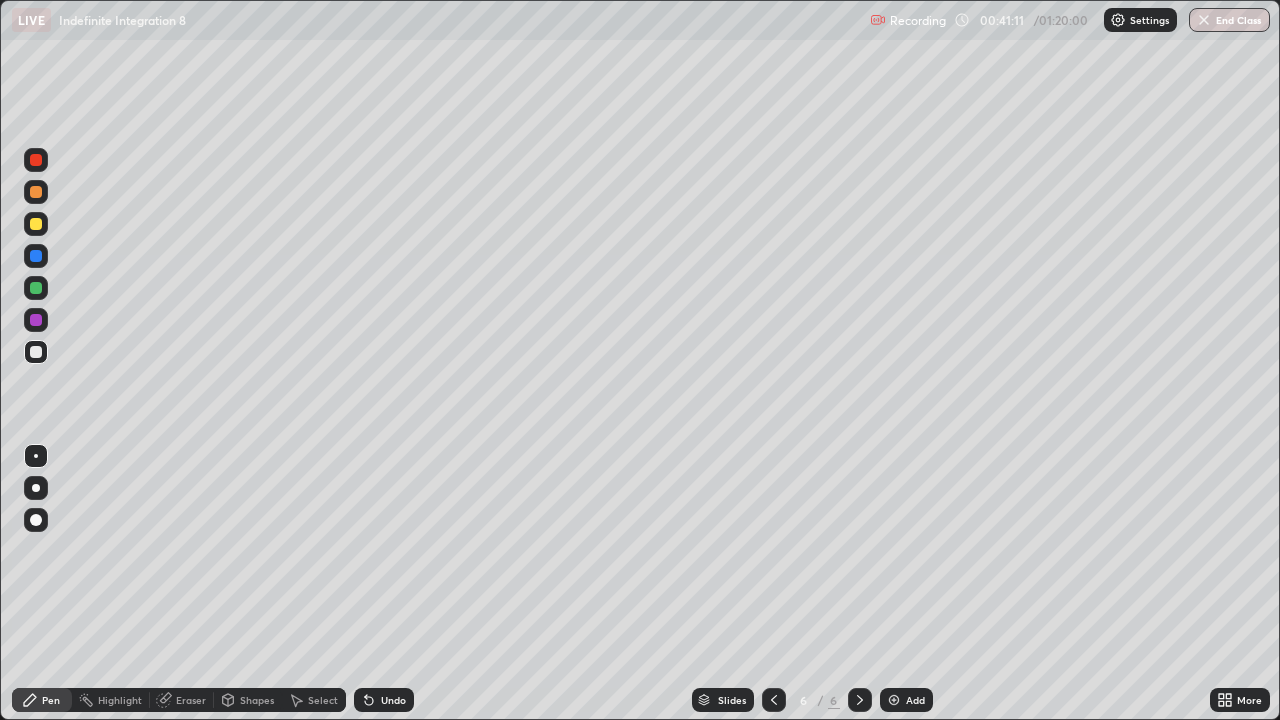 click on "Select" at bounding box center [323, 700] 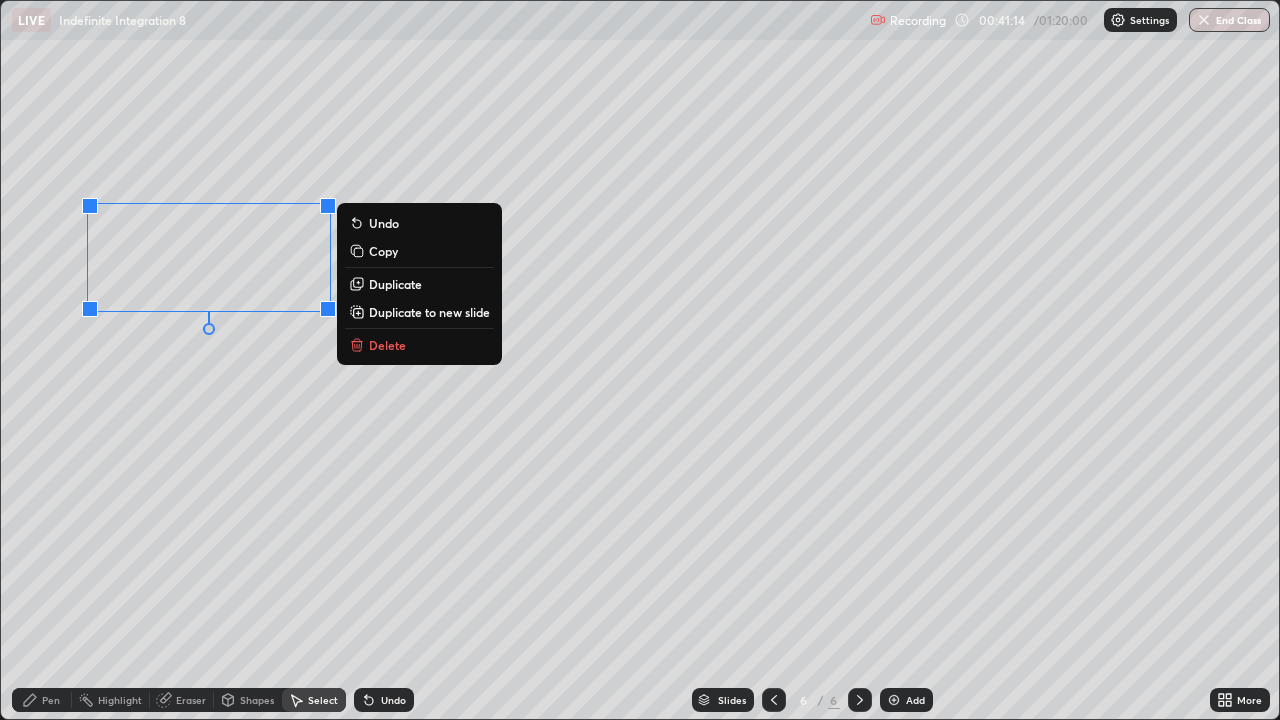 click on "Copy" at bounding box center [383, 251] 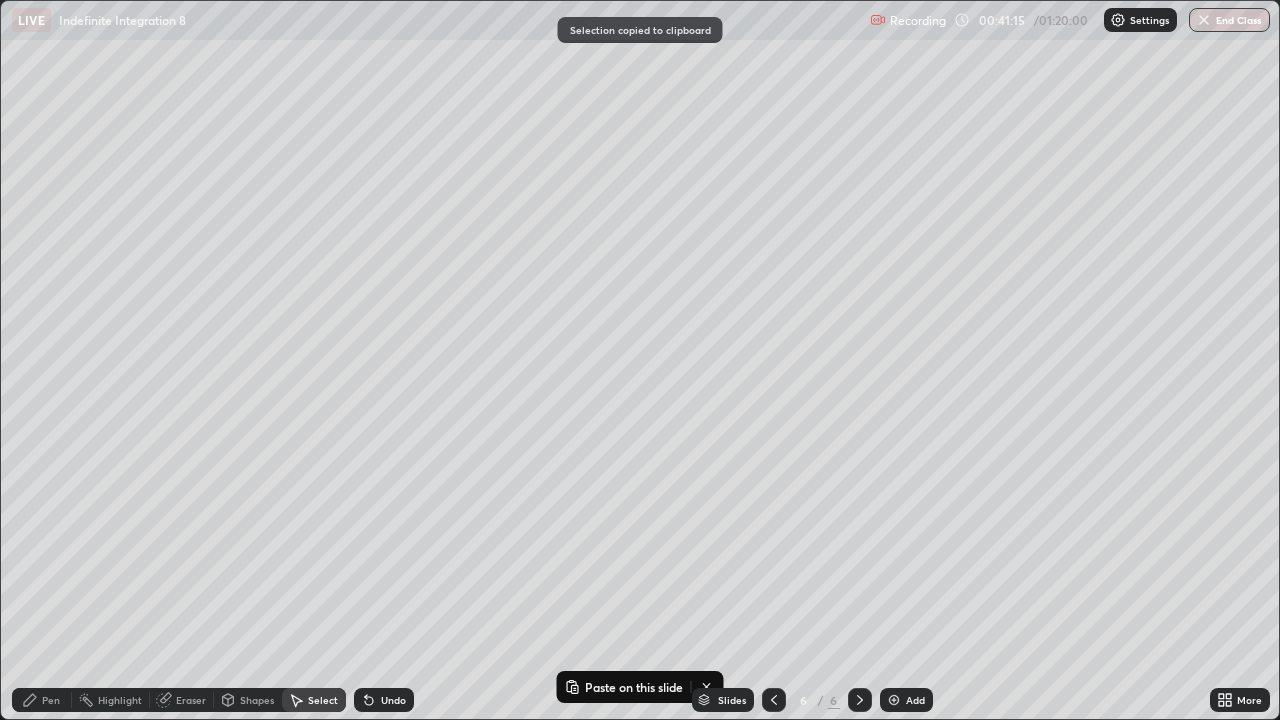 click at bounding box center (894, 700) 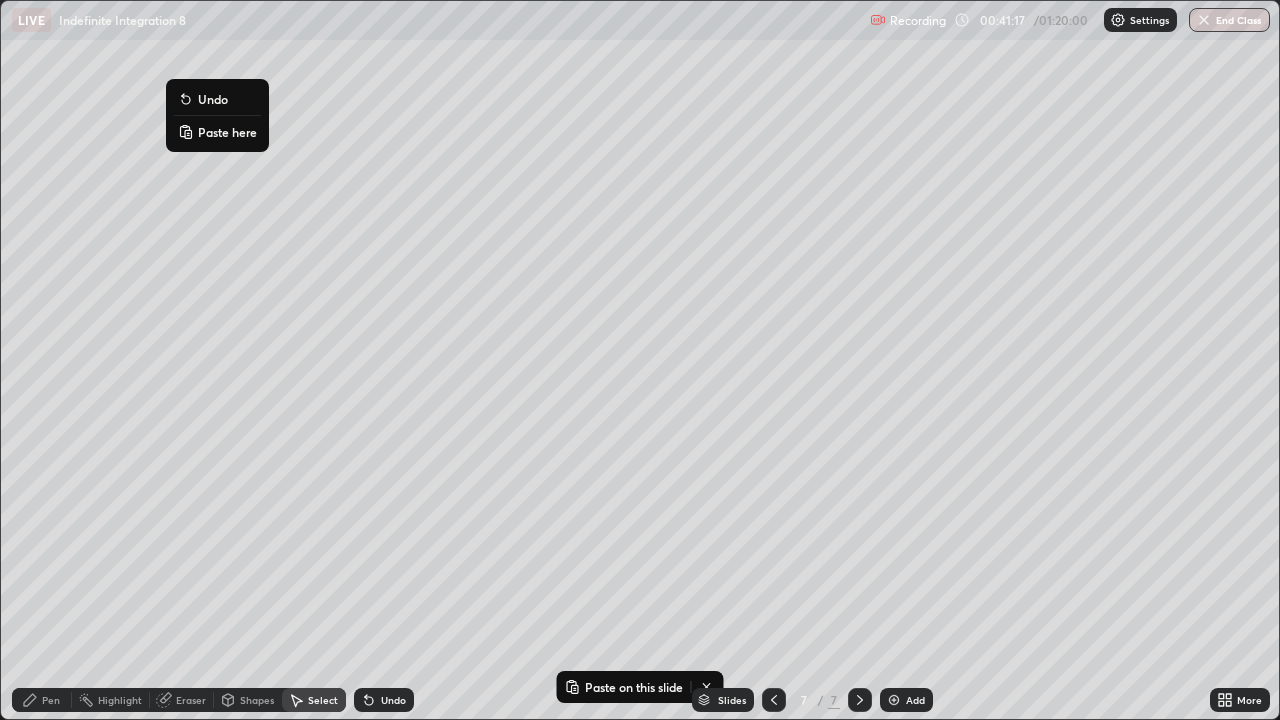 click 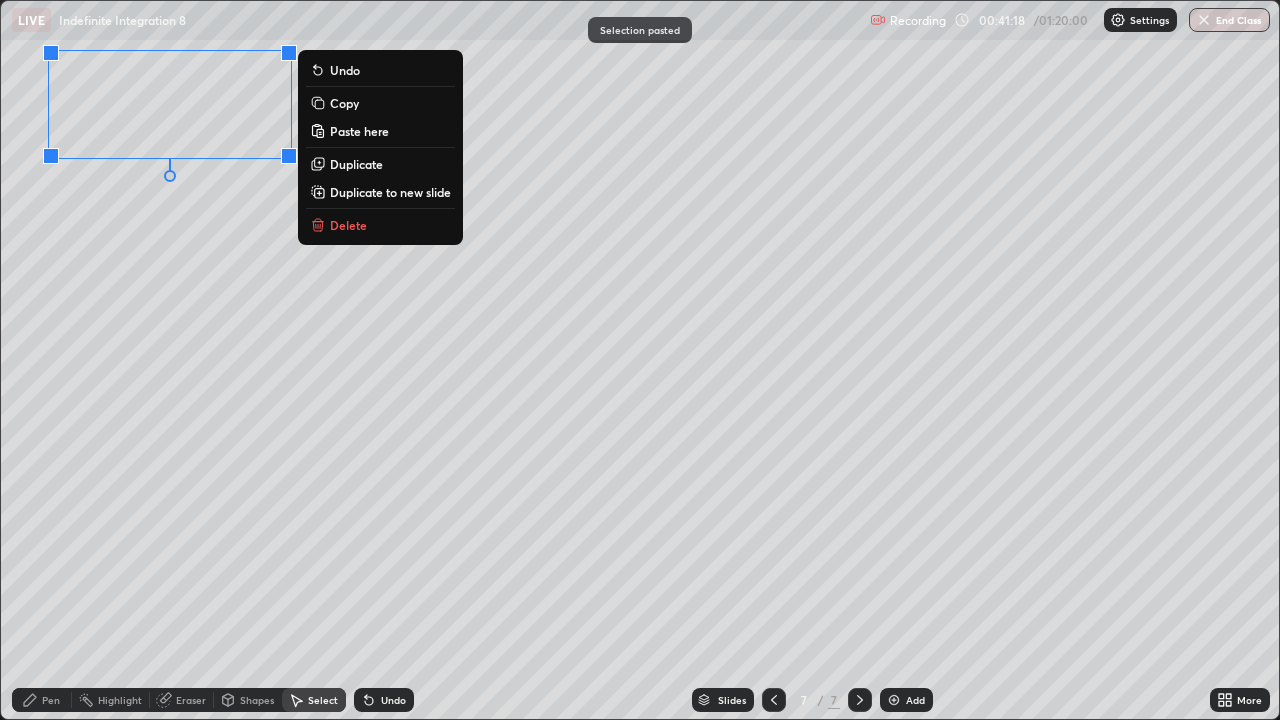 click on "0 ° Undo Copy Paste here Duplicate Duplicate to new slide Delete" at bounding box center (640, 360) 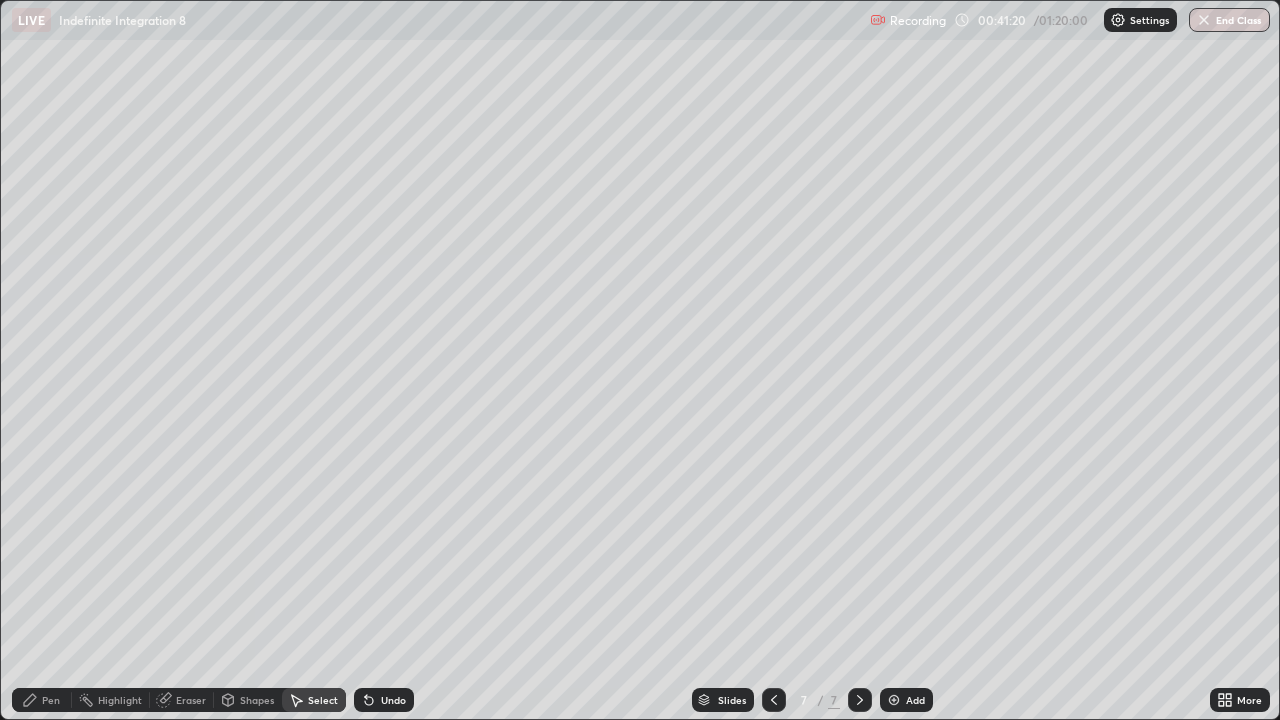 click on "Pen" at bounding box center (51, 700) 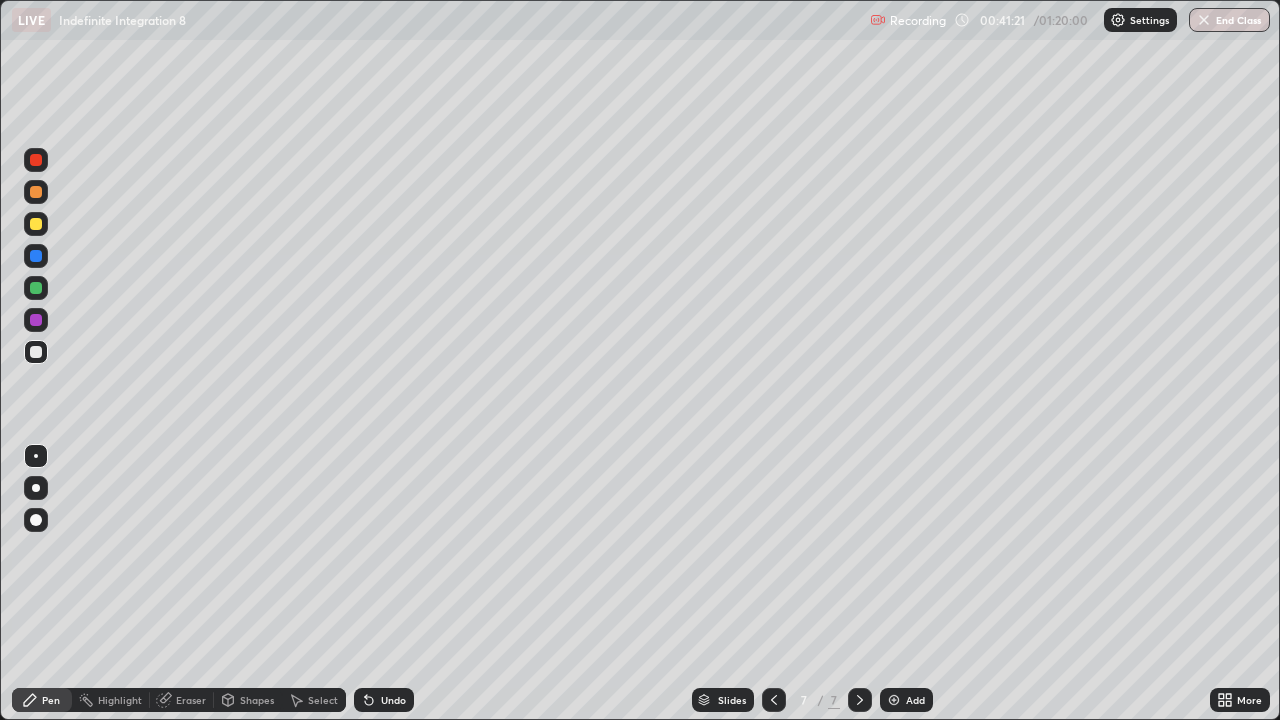 click at bounding box center [36, 224] 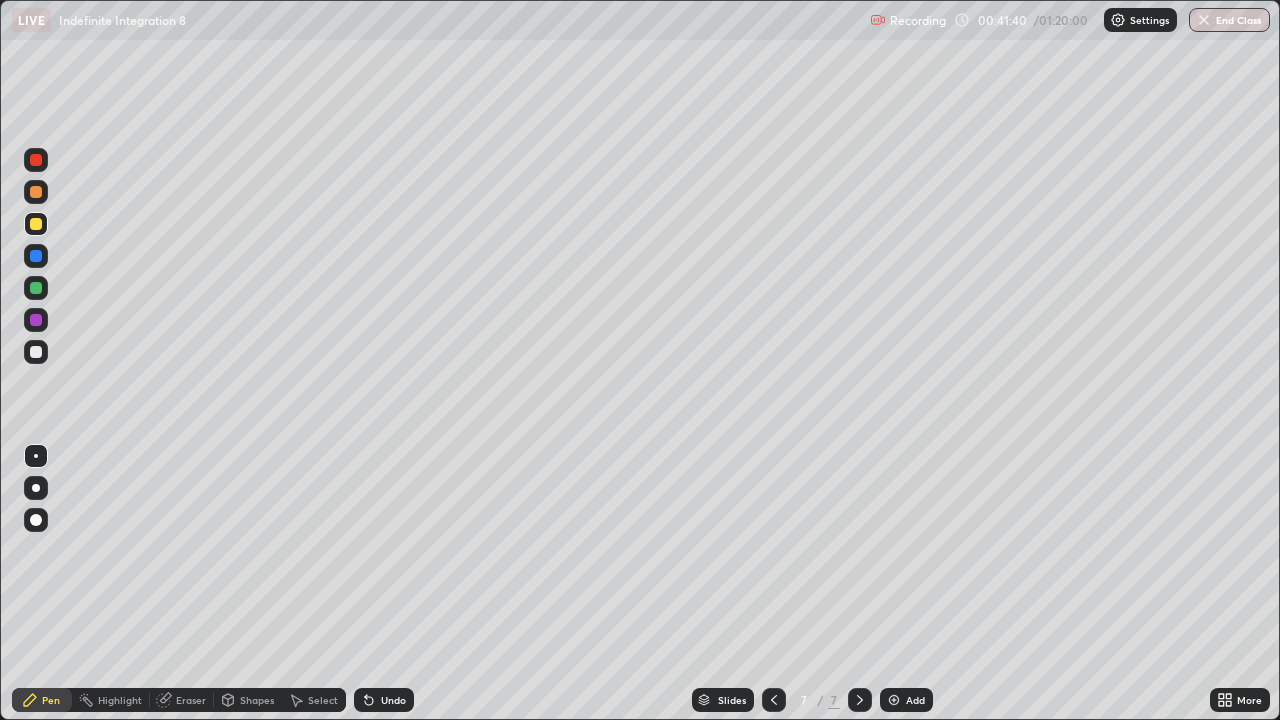 click at bounding box center (36, 256) 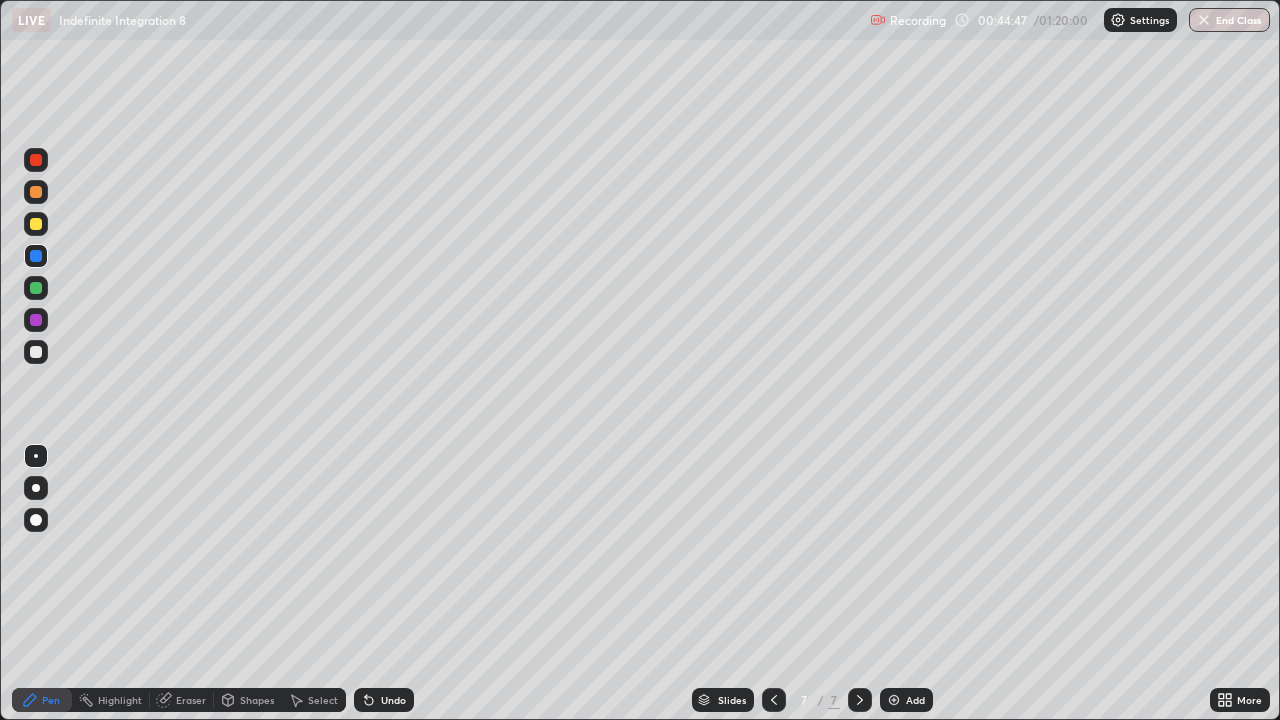 click on "Eraser" at bounding box center (191, 700) 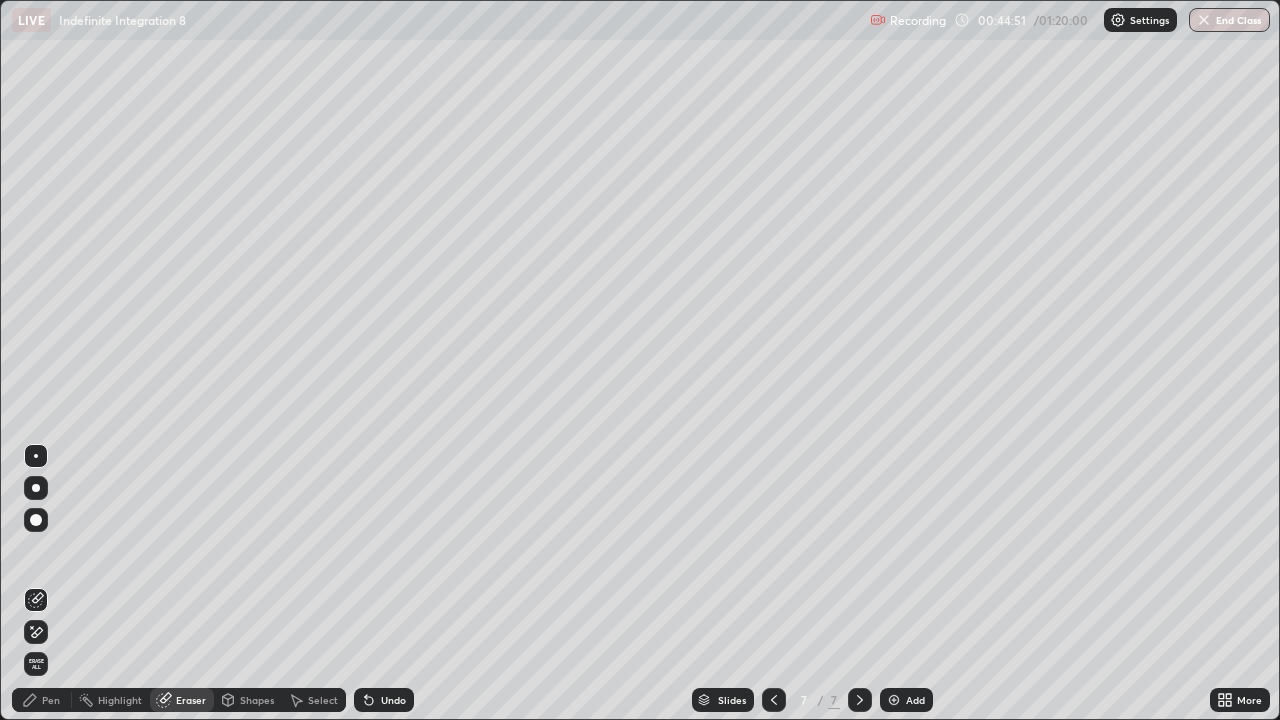 click on "Pen" at bounding box center (51, 700) 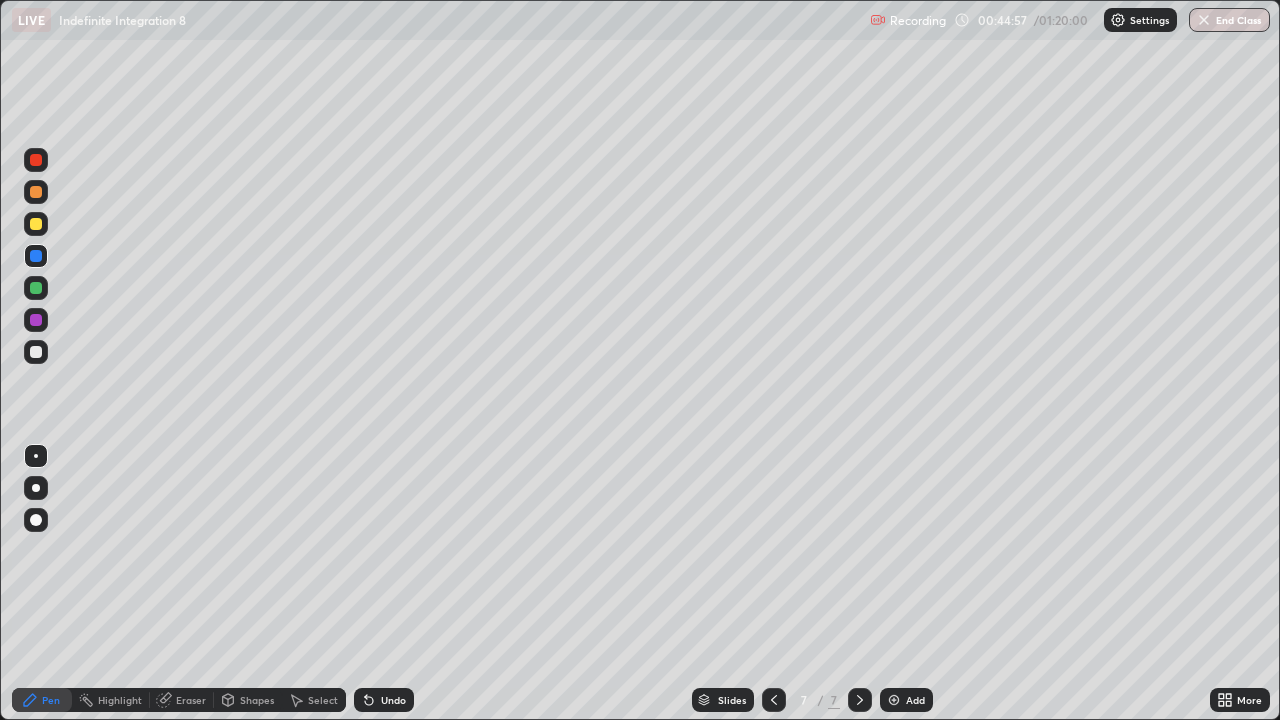 click on "Eraser" at bounding box center [191, 700] 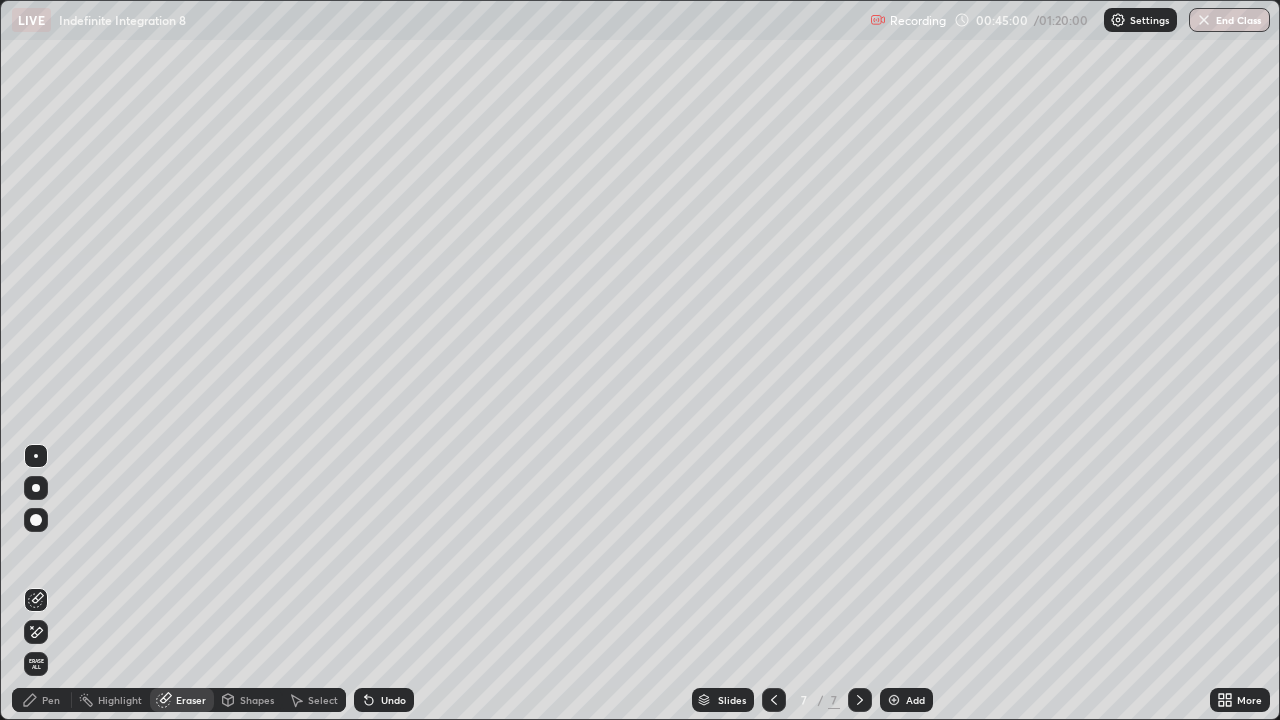 click 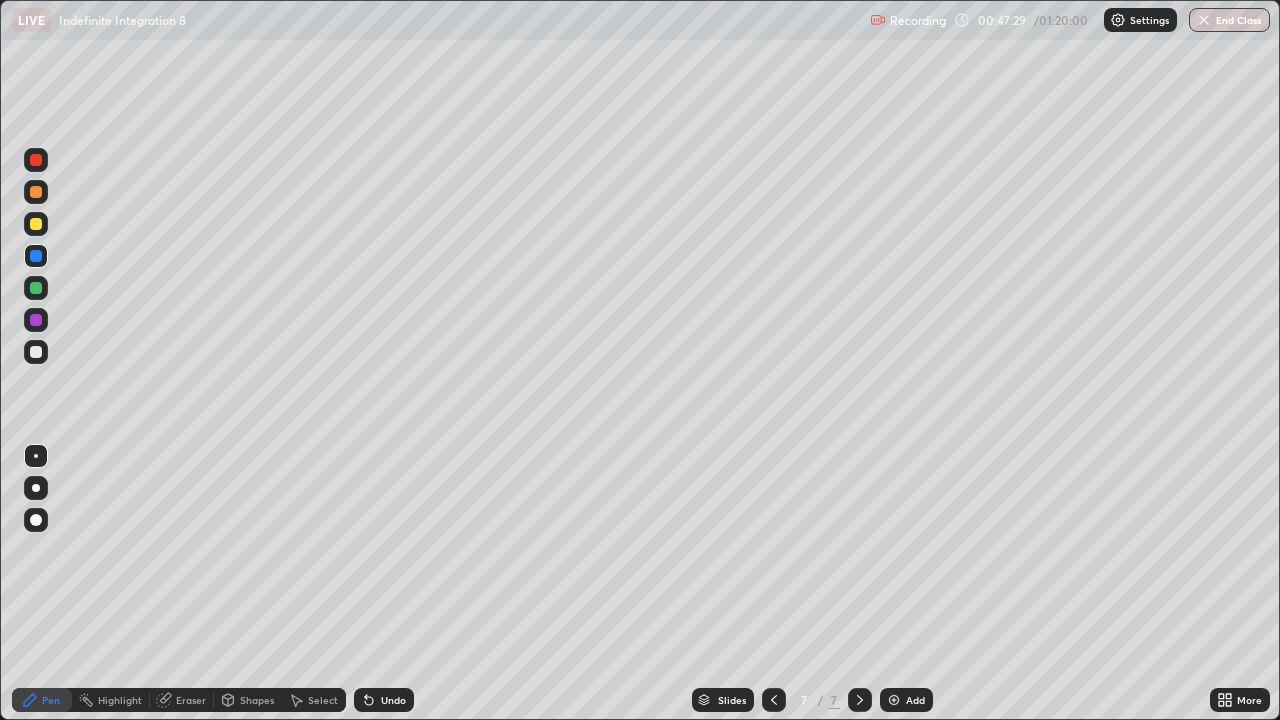 click 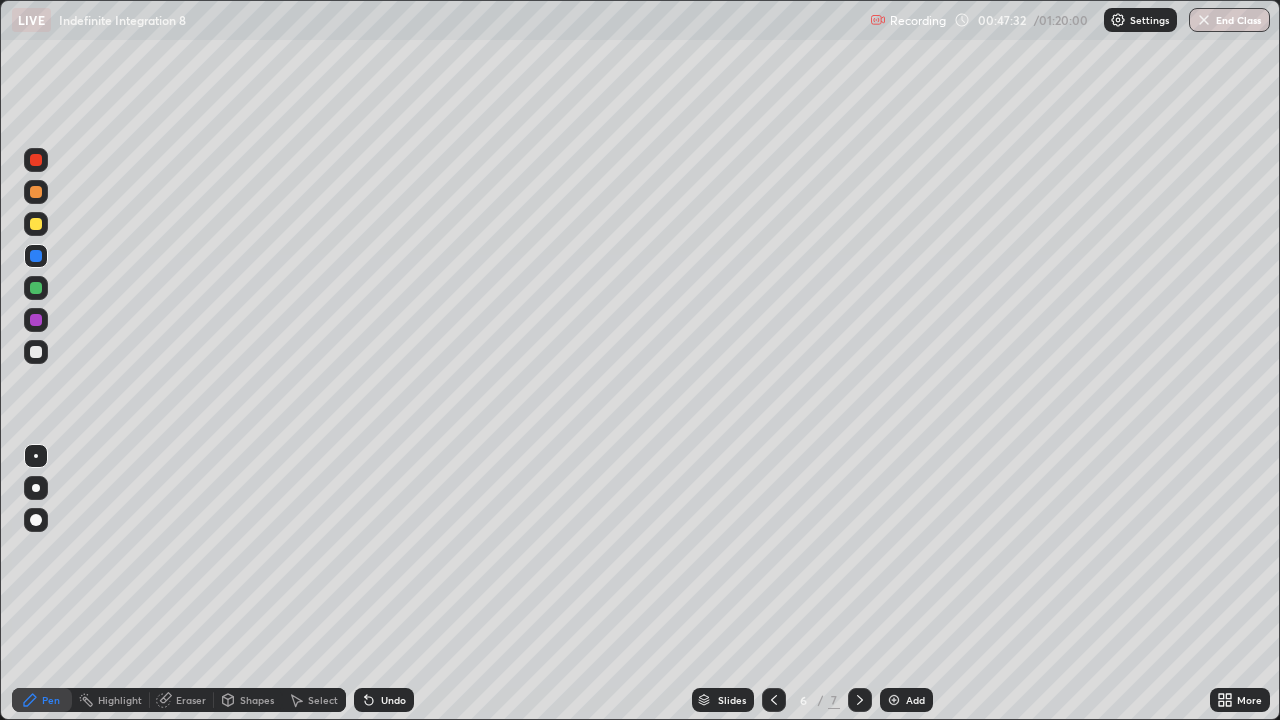 click on "Select" at bounding box center [323, 700] 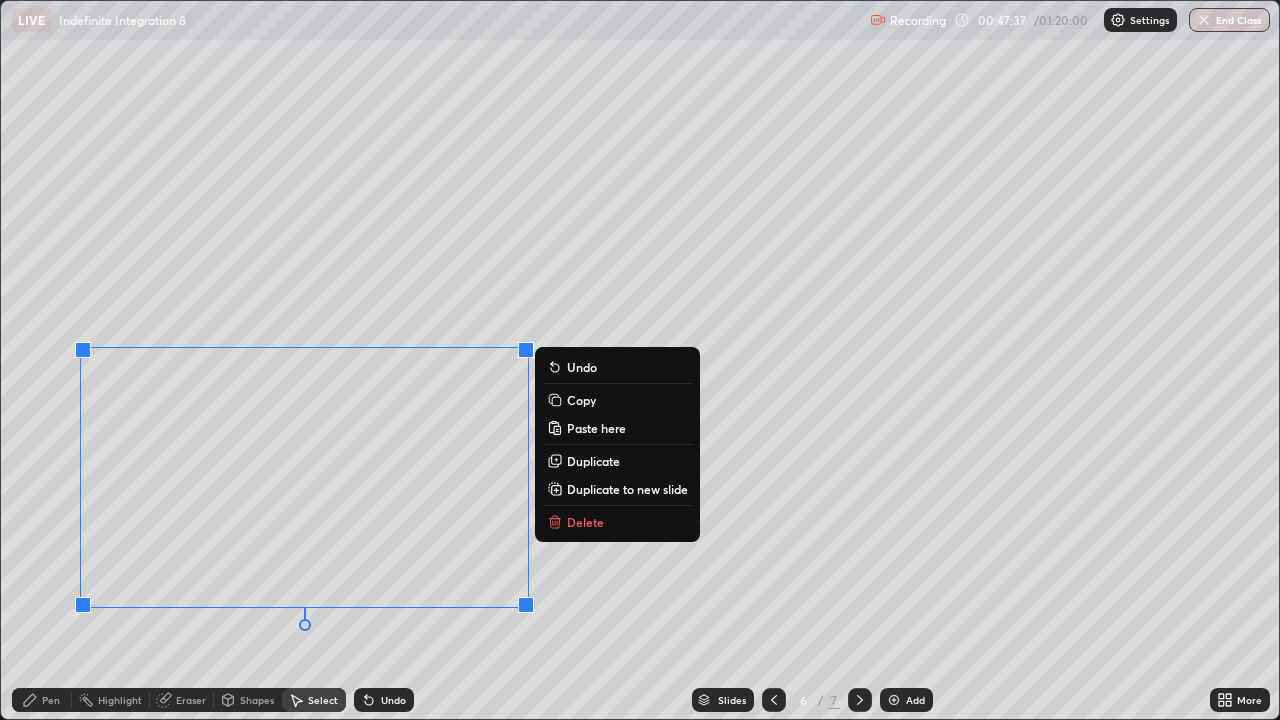 click on "Copy" at bounding box center (617, 400) 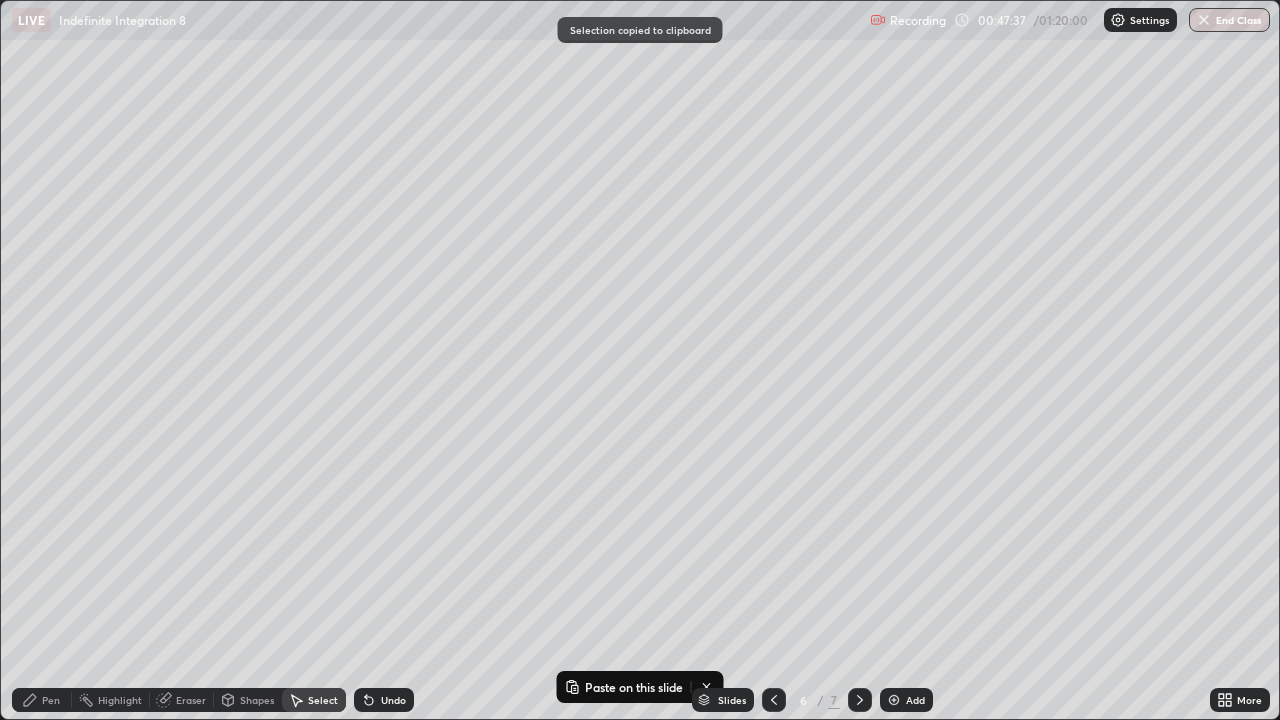 click 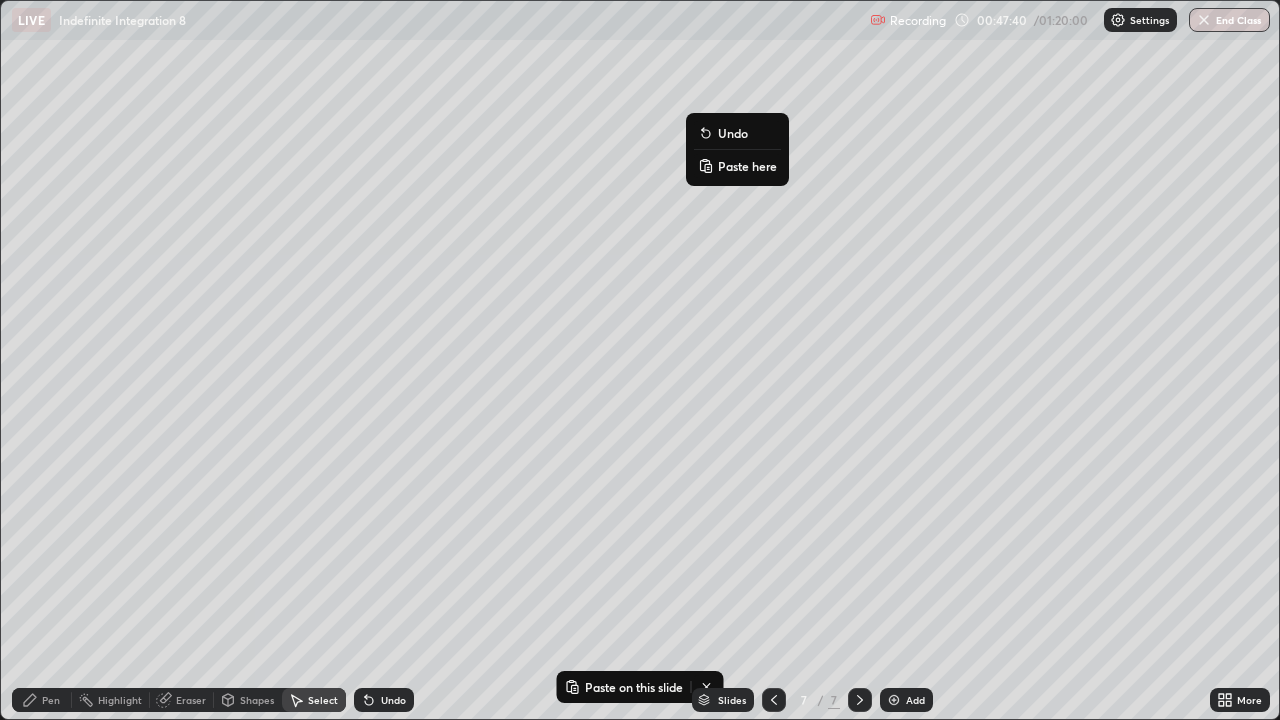 click on "Paste here" at bounding box center (747, 166) 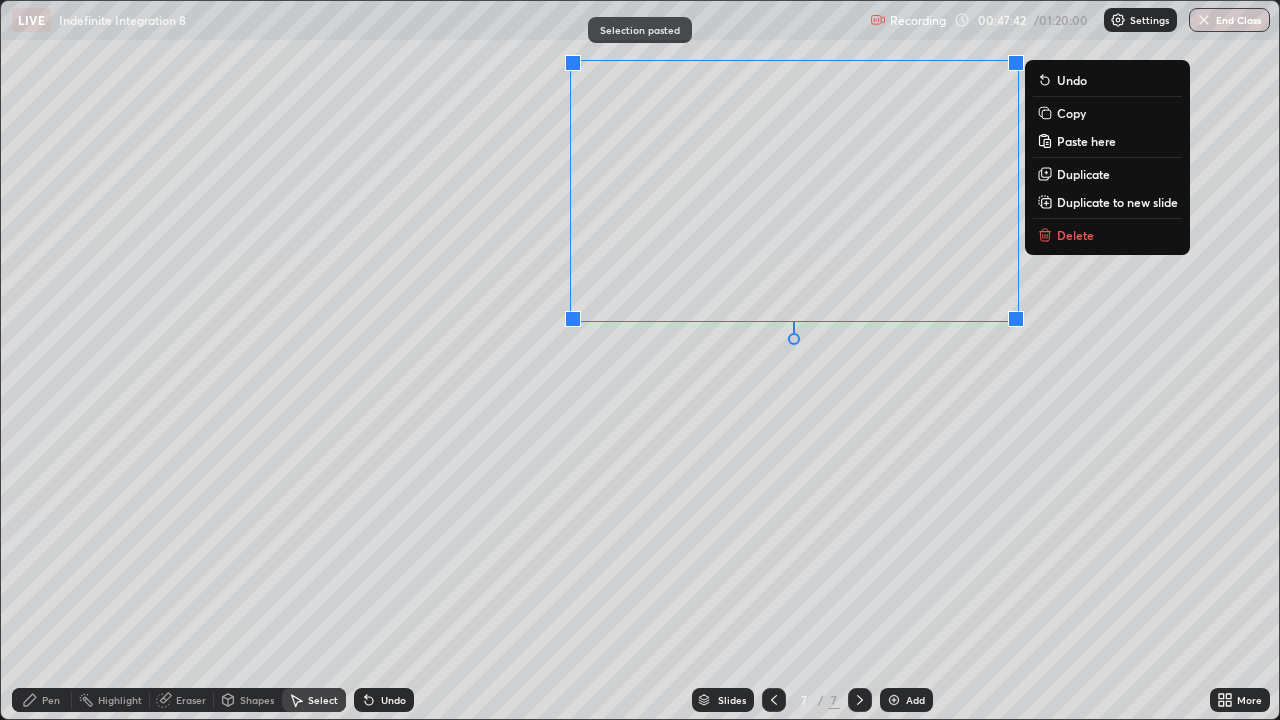 click on "0 ° Undo Copy Paste here Duplicate Duplicate to new slide Delete" at bounding box center [640, 360] 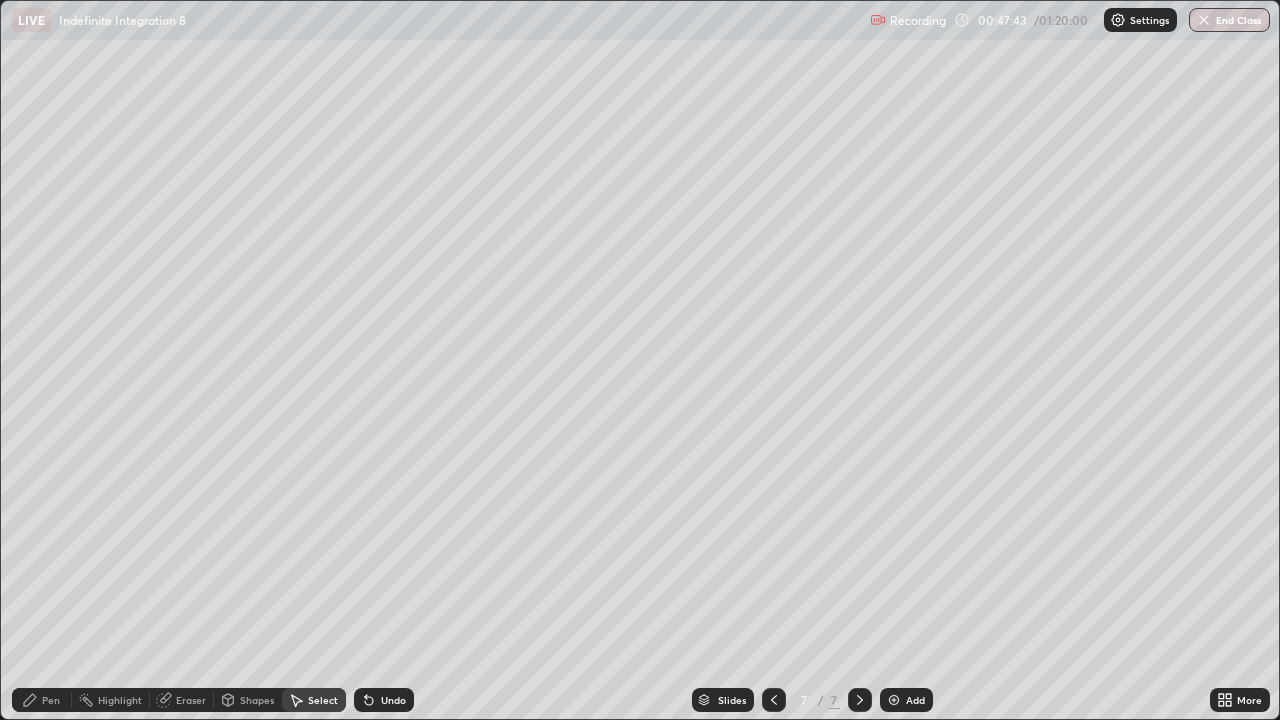 click on "Pen" at bounding box center [51, 700] 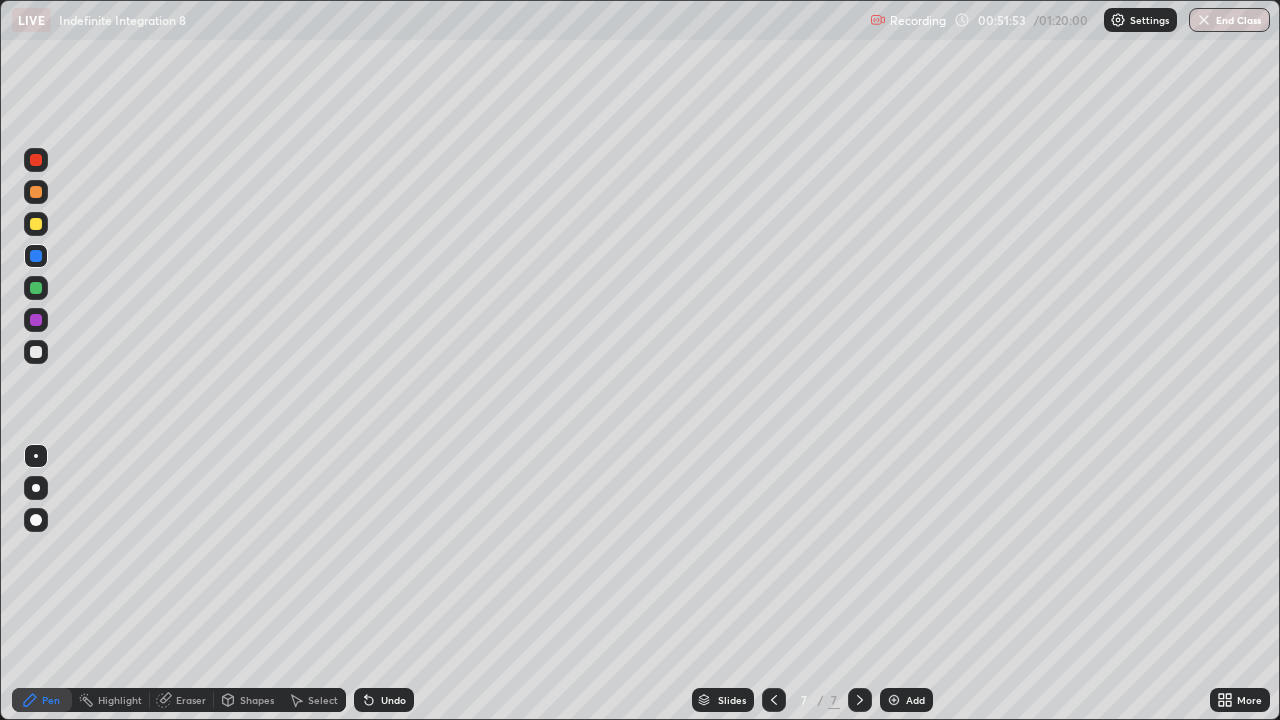 click on "Undo" at bounding box center (384, 700) 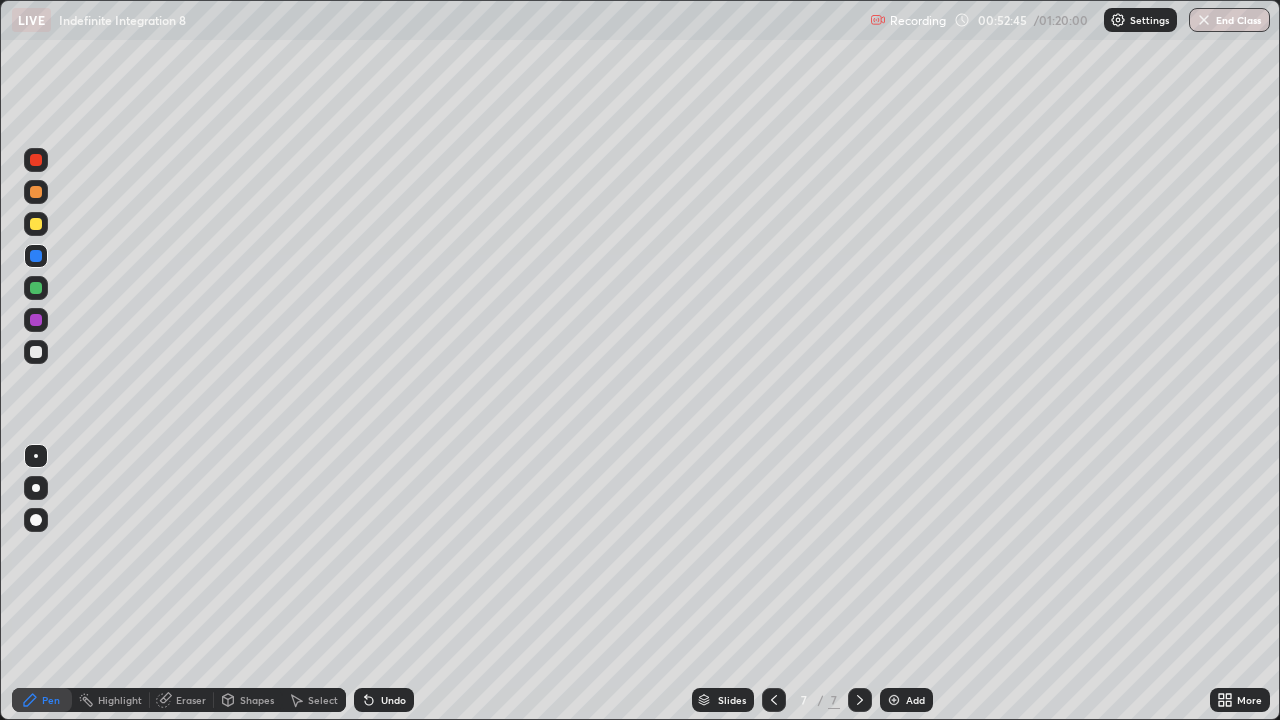 click at bounding box center (36, 288) 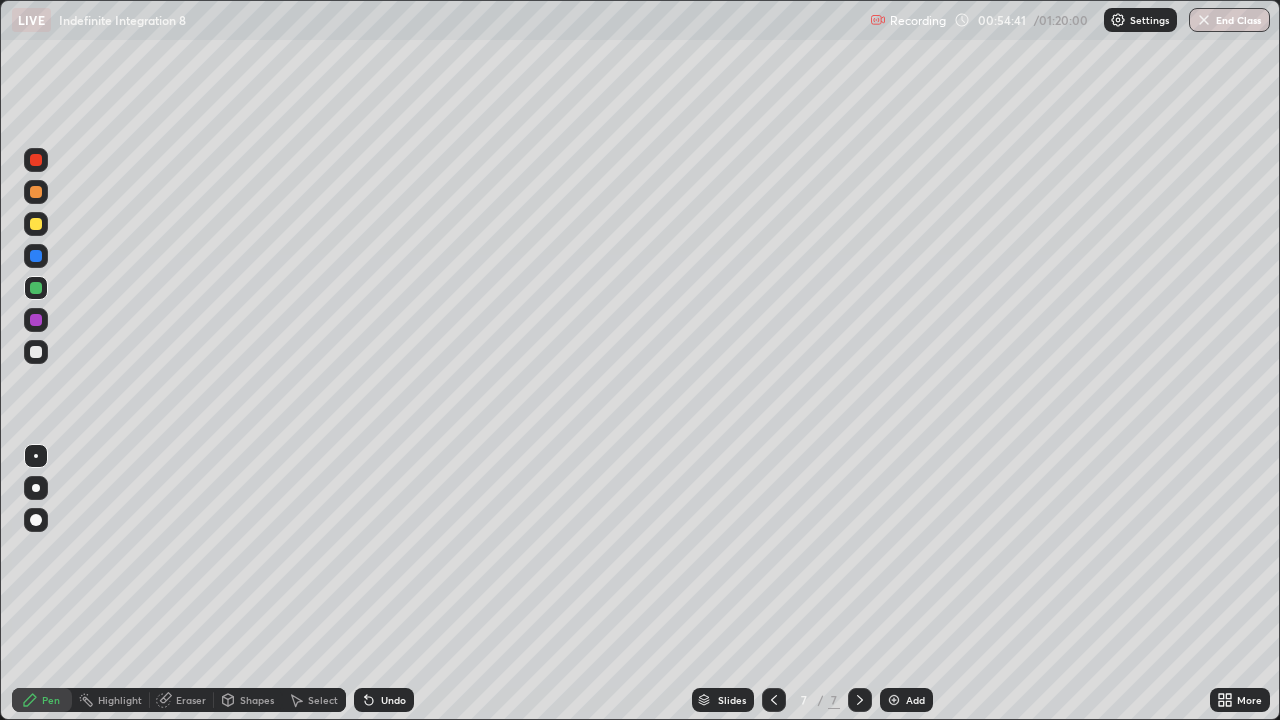 click 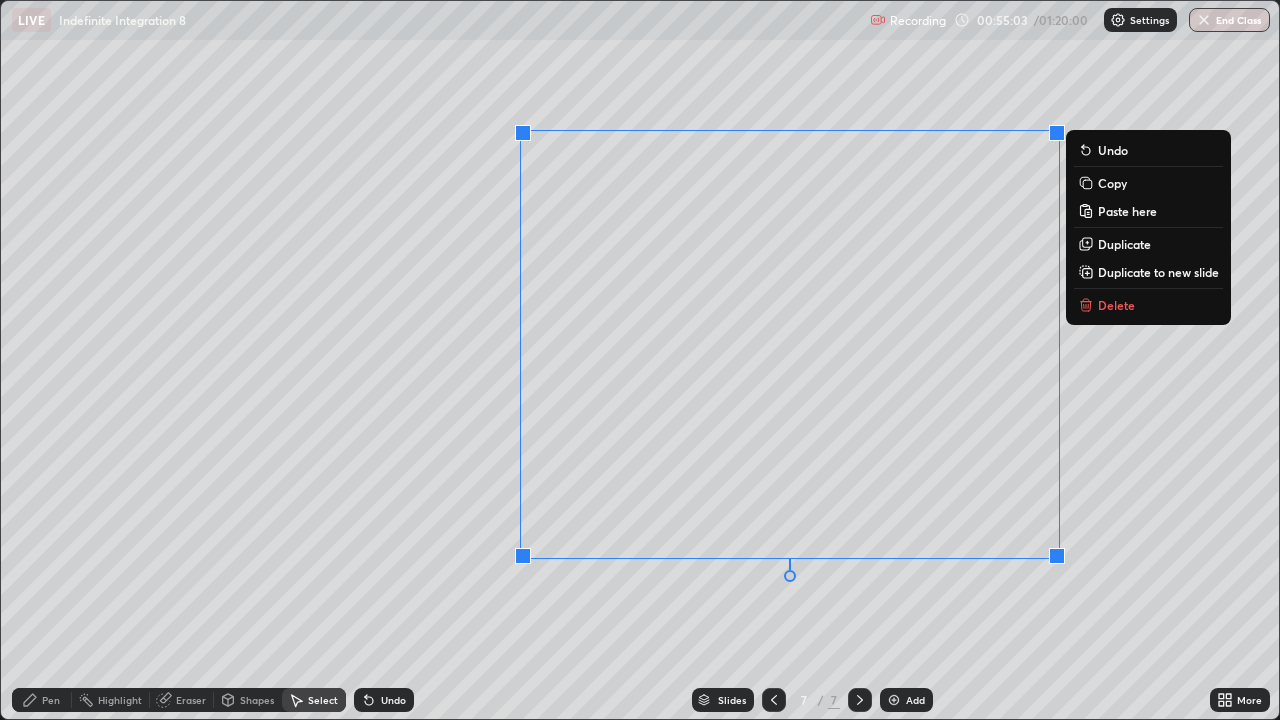 click on "Copy" at bounding box center (1112, 183) 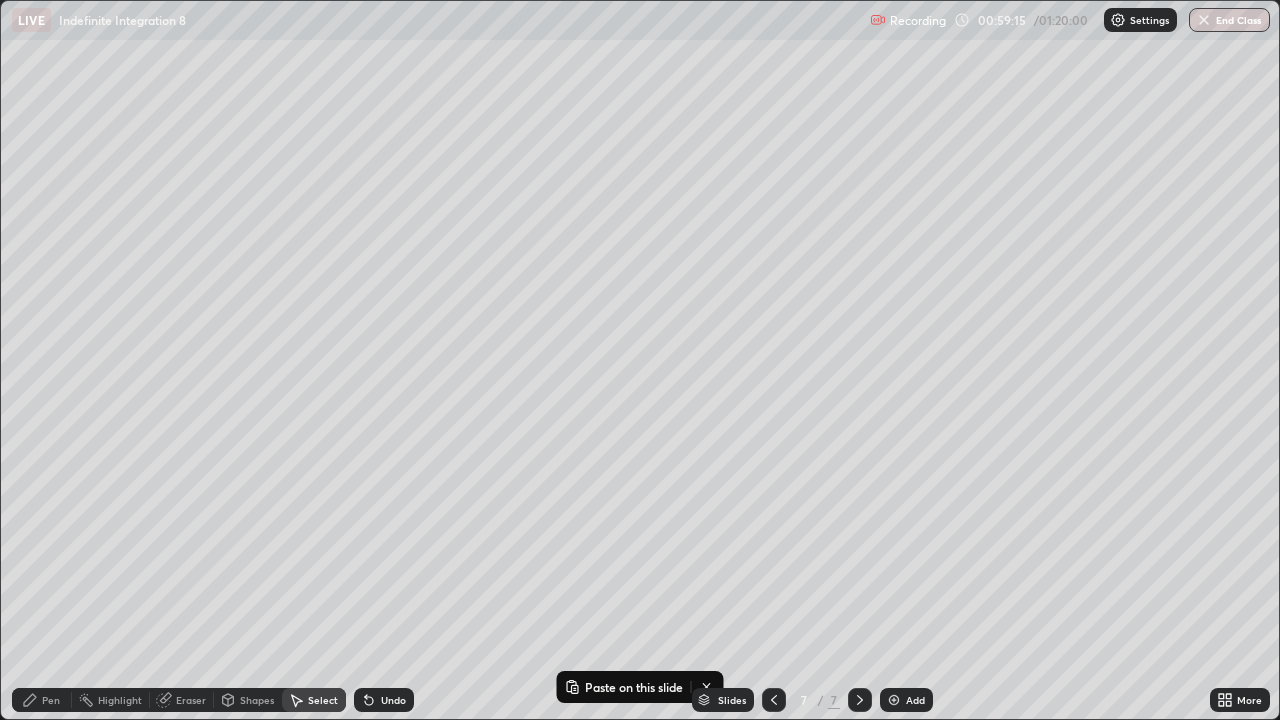 click at bounding box center [894, 700] 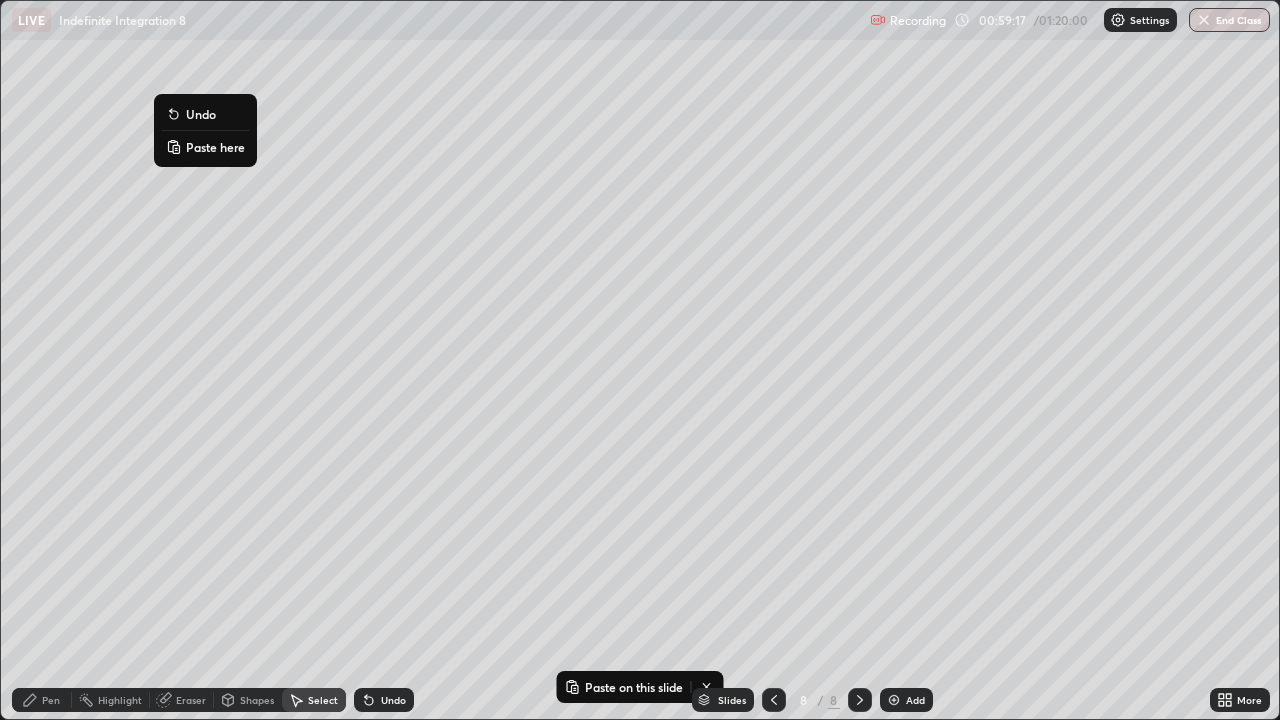 click on "Paste here" at bounding box center [215, 147] 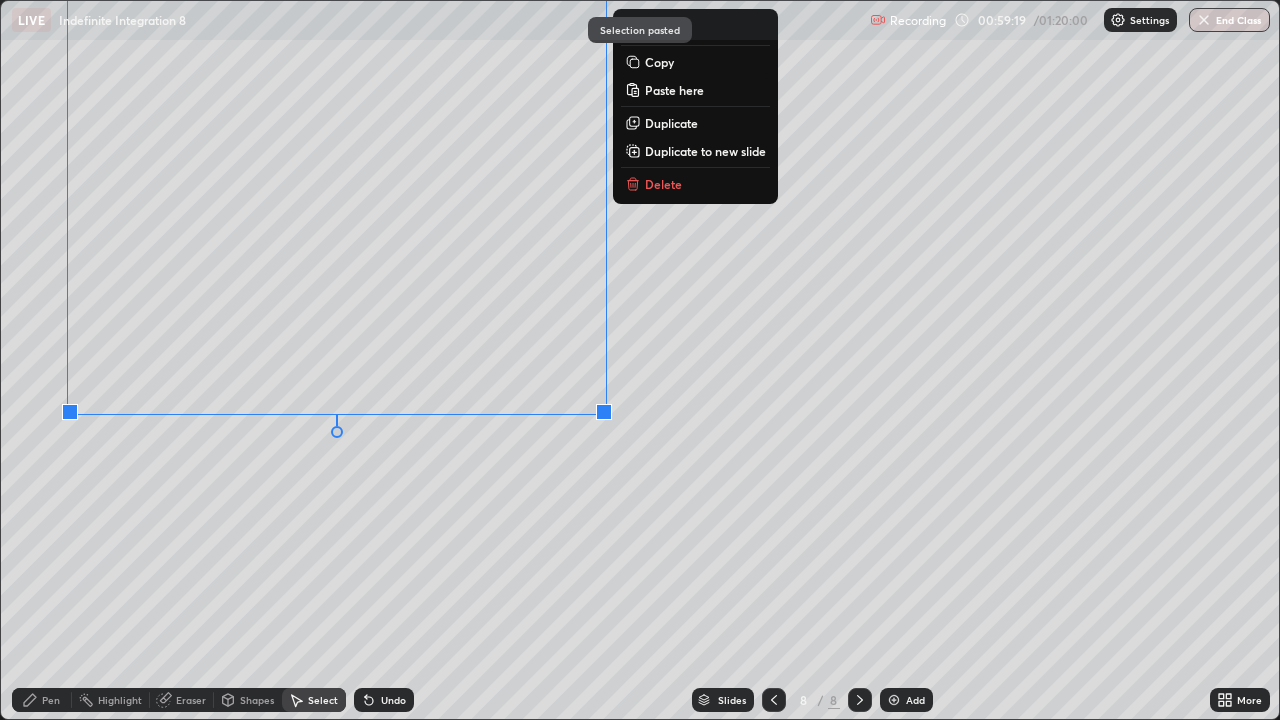 click on "0 ° Undo Copy Paste here Duplicate Duplicate to new slide Delete" at bounding box center (640, 360) 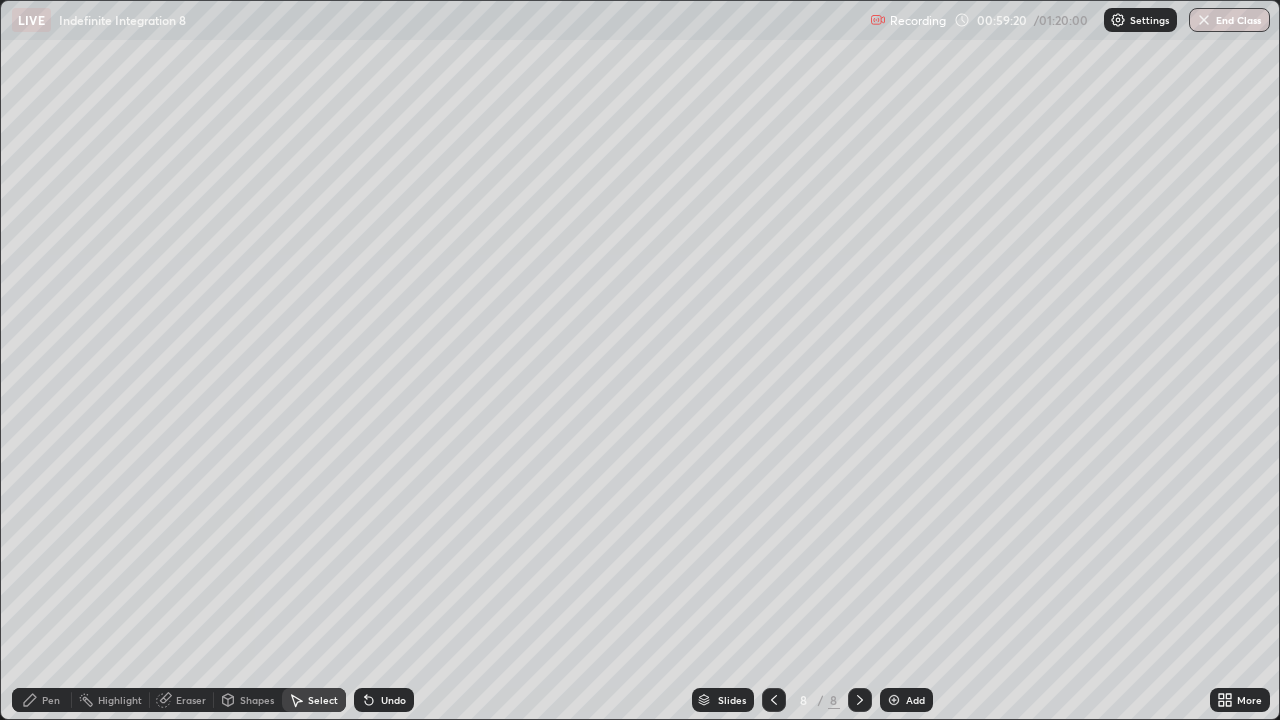 click on "Eraser" at bounding box center [182, 700] 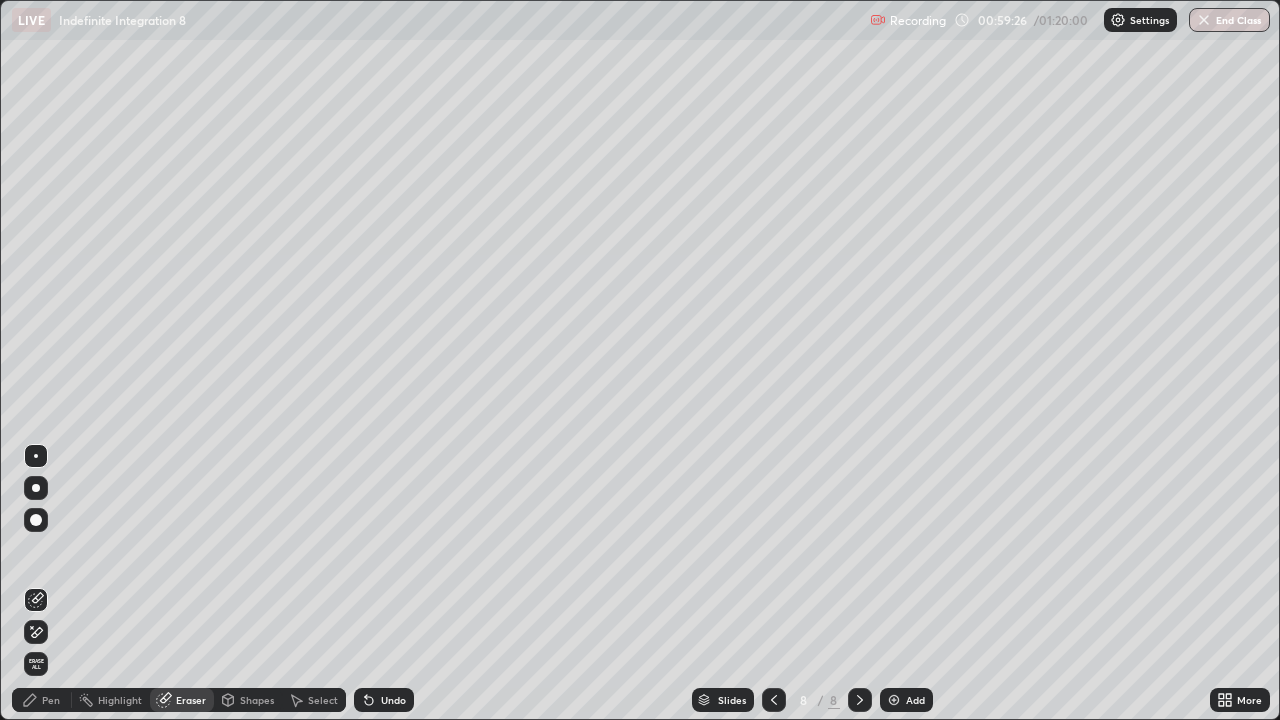 click on "Pen" at bounding box center (51, 700) 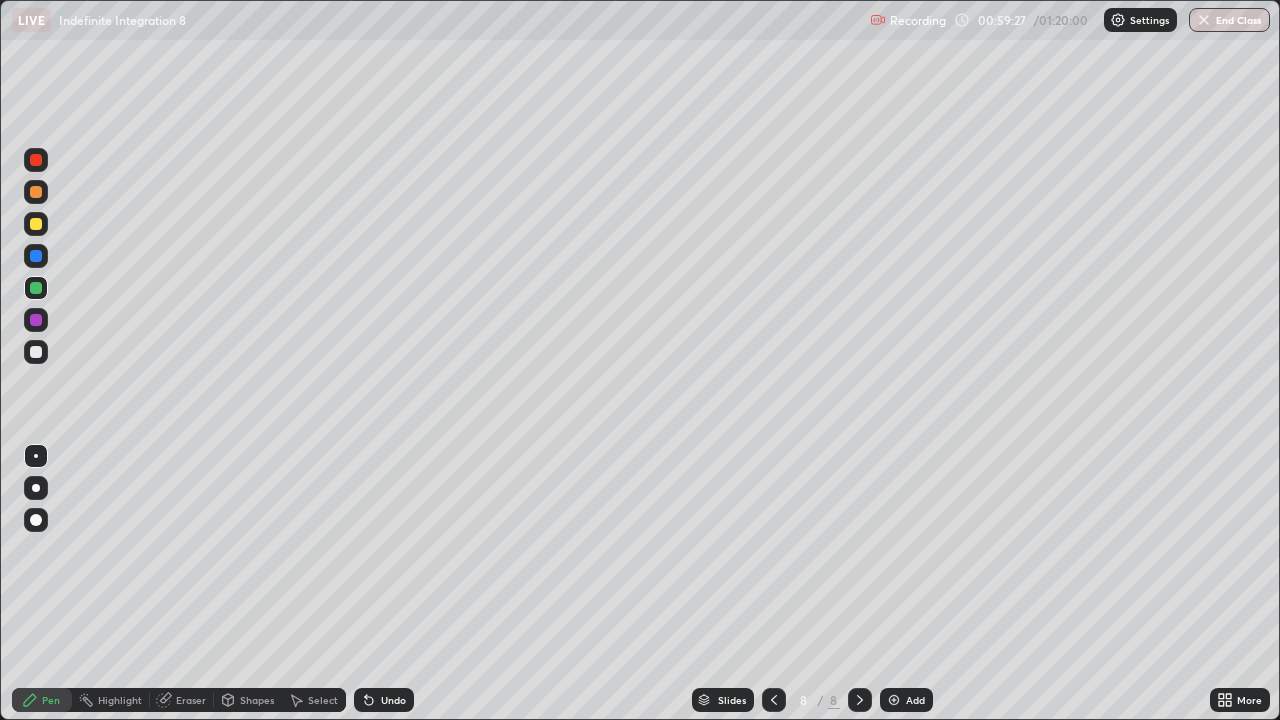 click at bounding box center [36, 352] 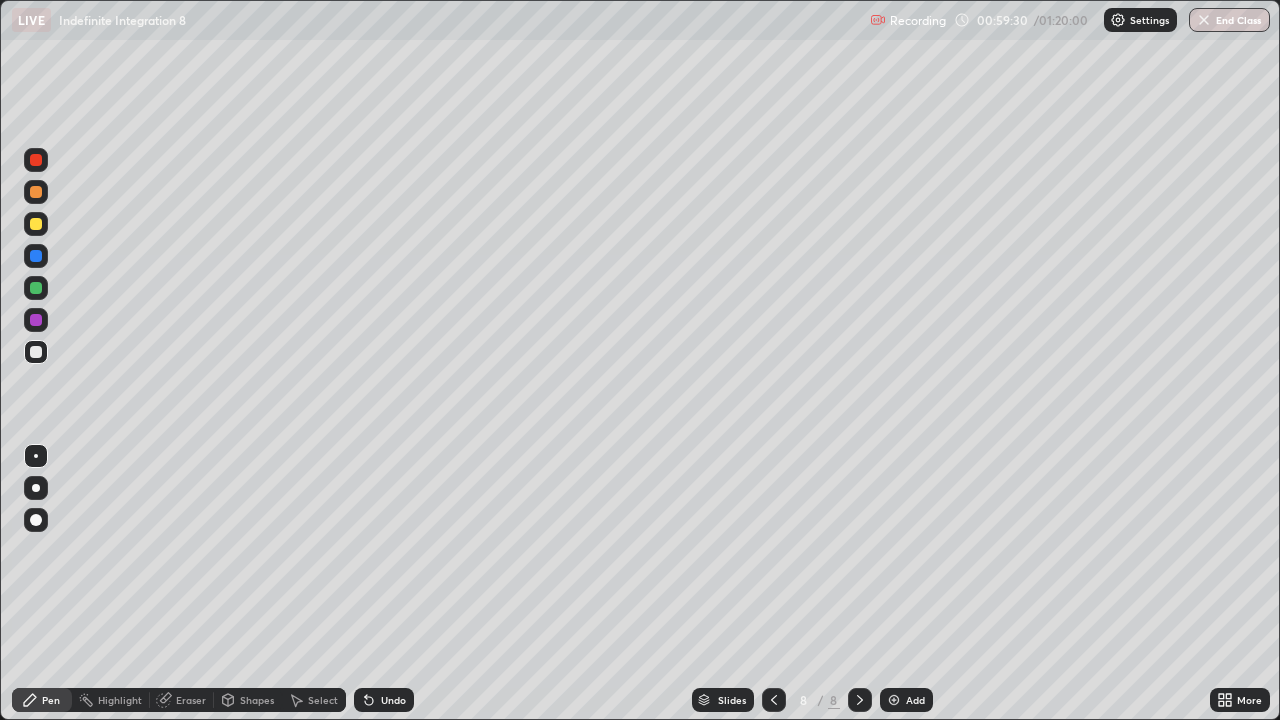 click at bounding box center [36, 256] 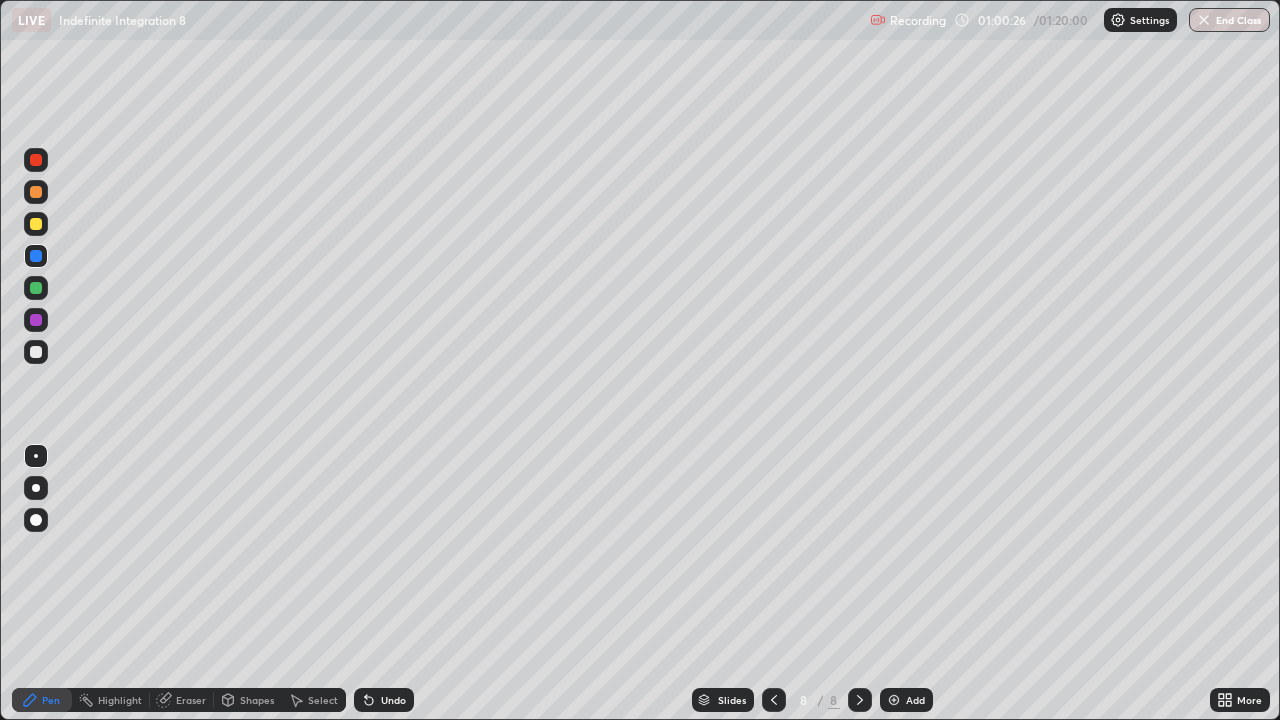 click at bounding box center (36, 256) 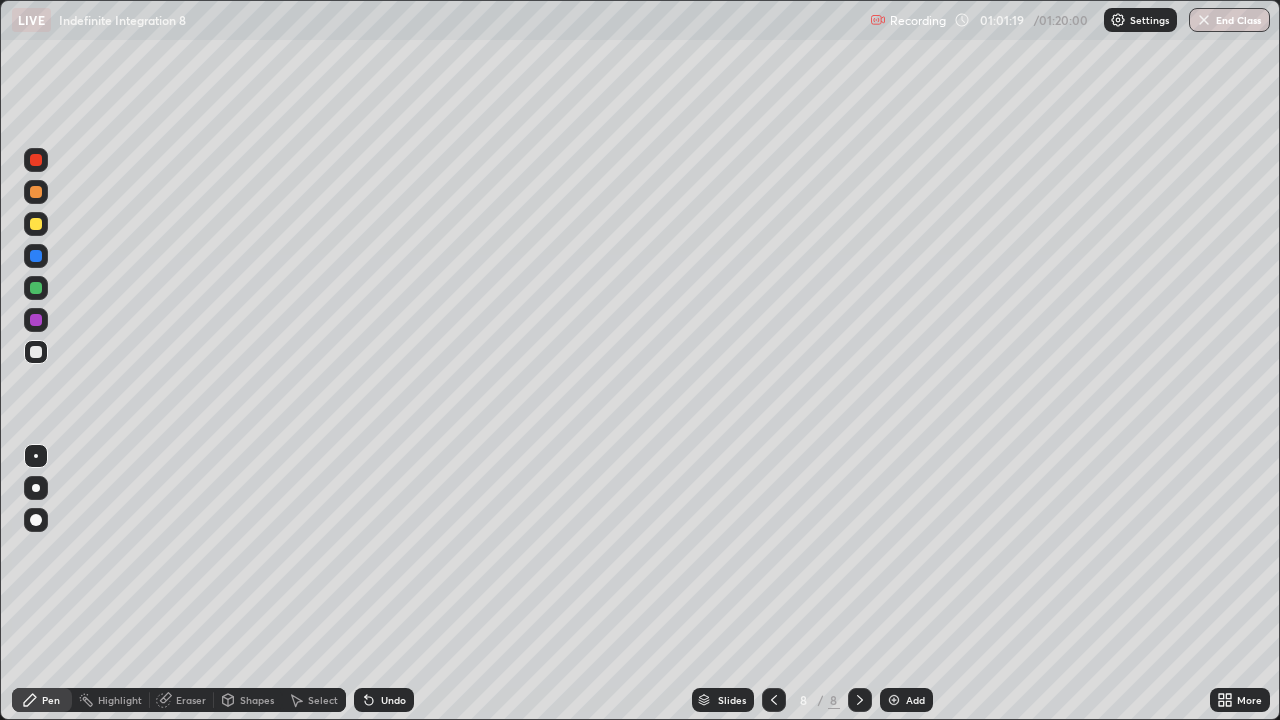 click 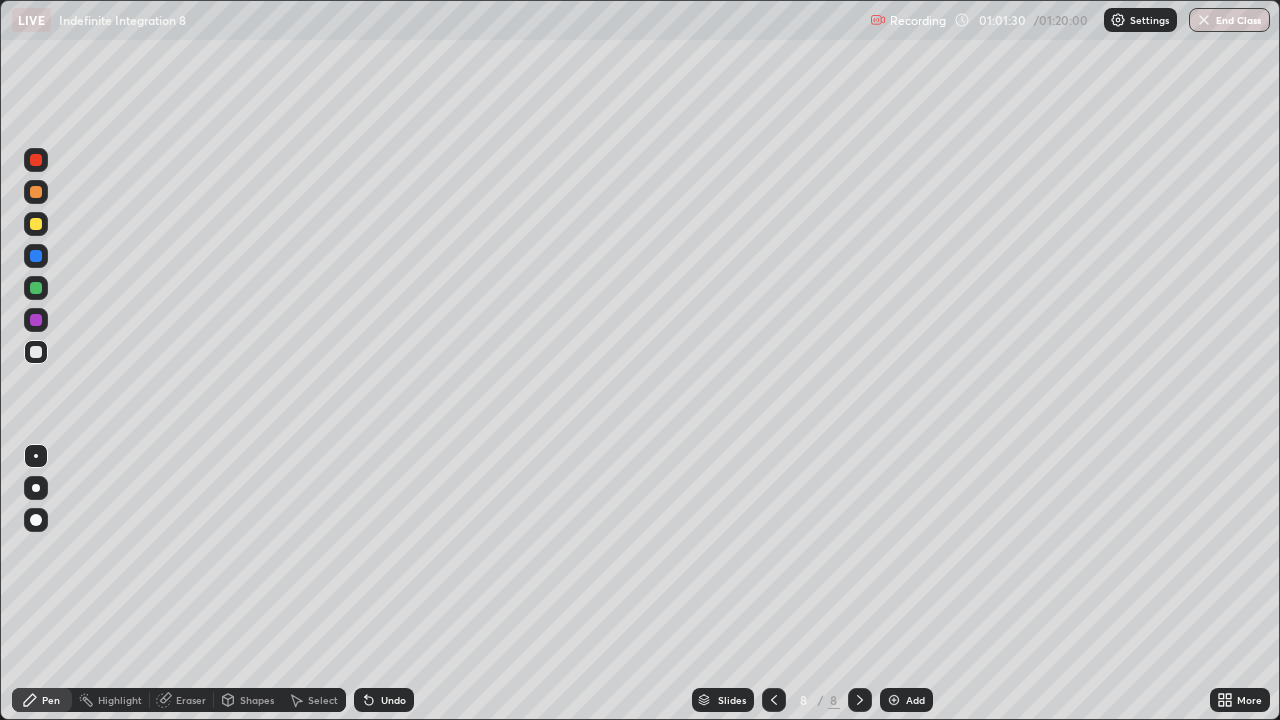 click at bounding box center (36, 224) 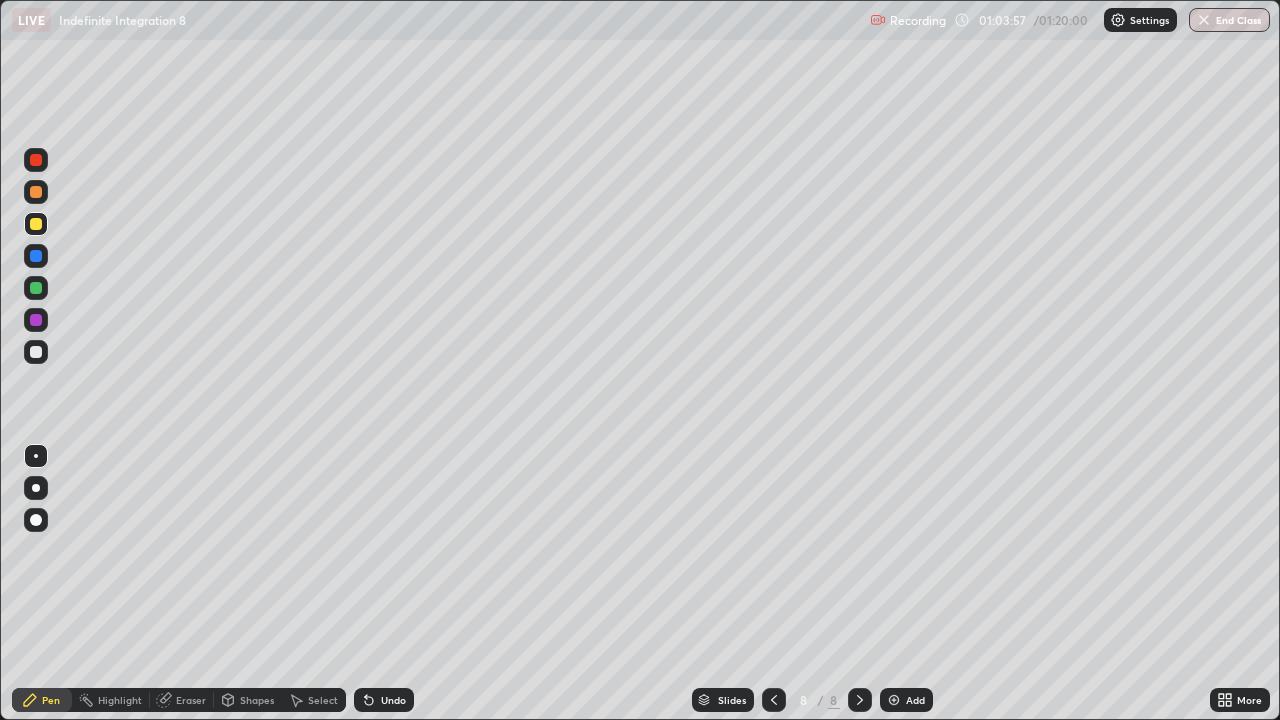 click on "Eraser" at bounding box center (191, 700) 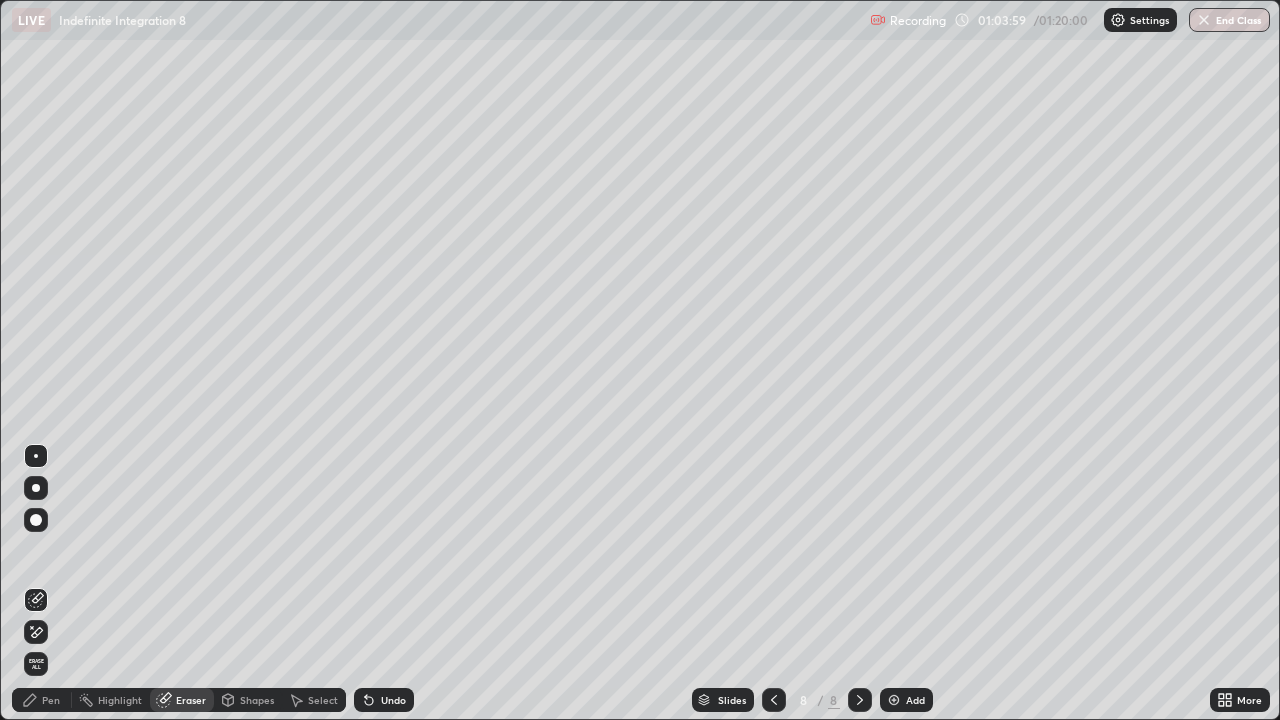 click on "Pen" at bounding box center (42, 700) 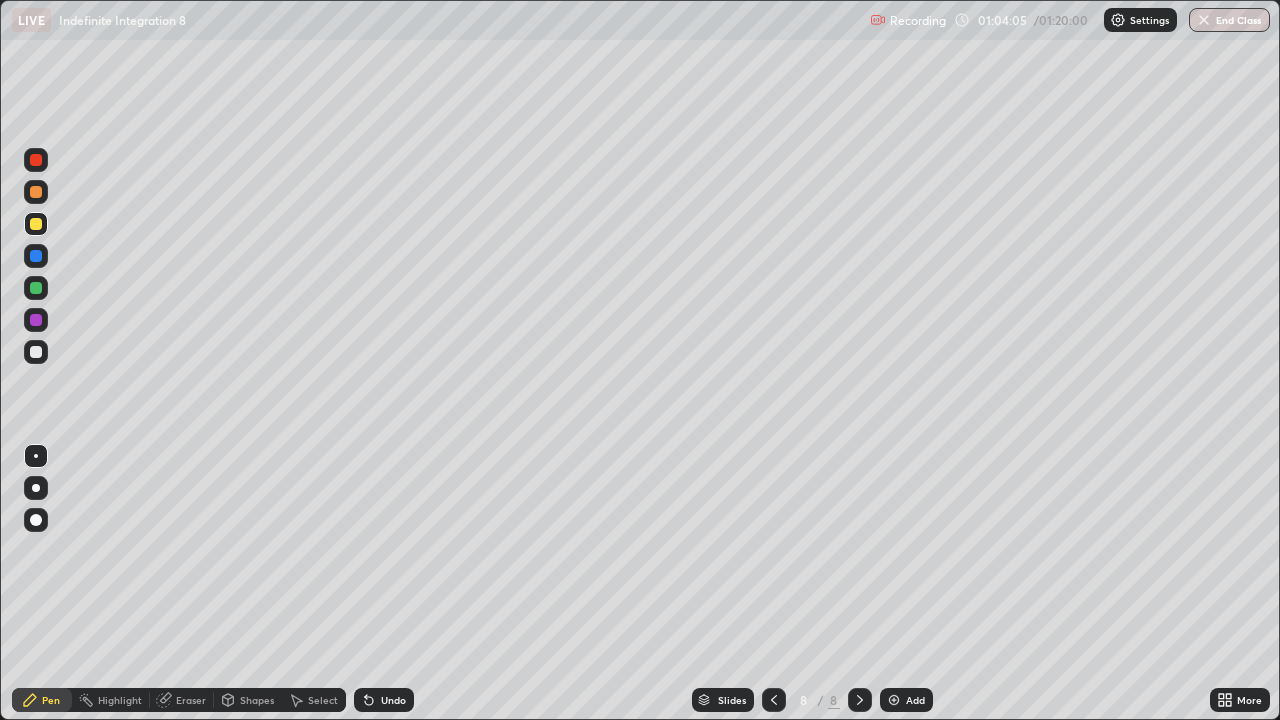 click at bounding box center [894, 700] 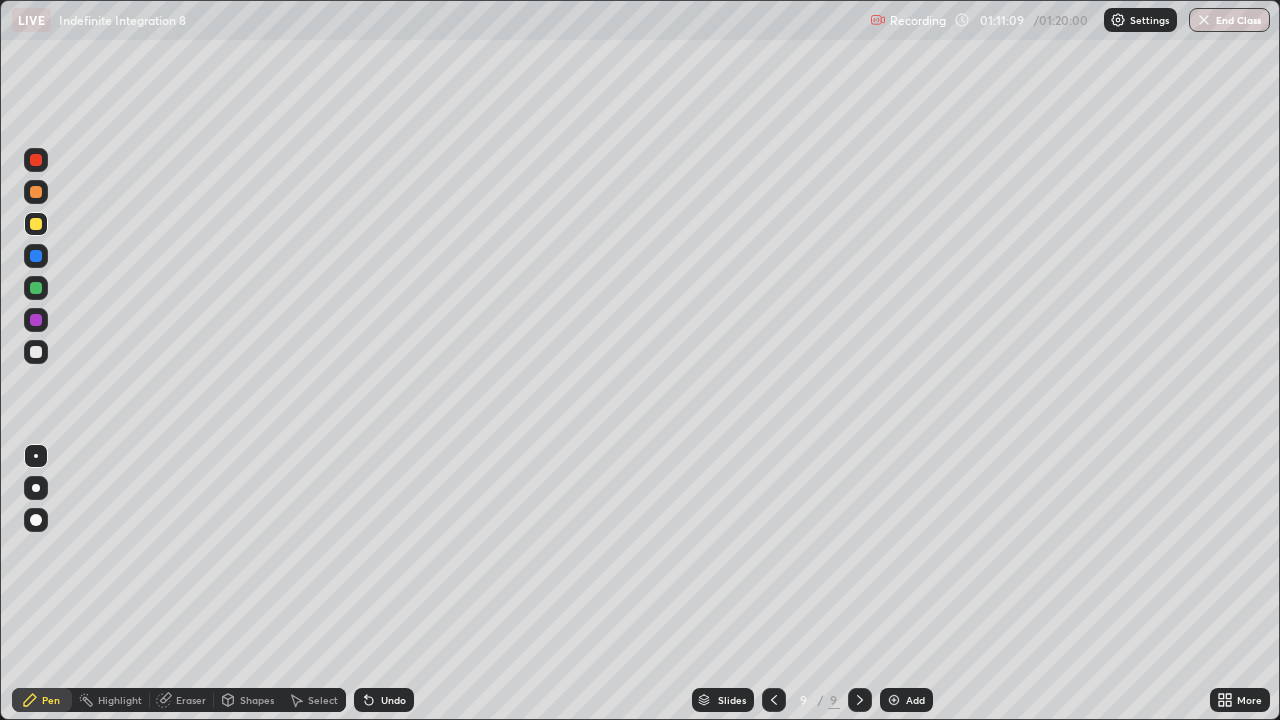 click at bounding box center [36, 352] 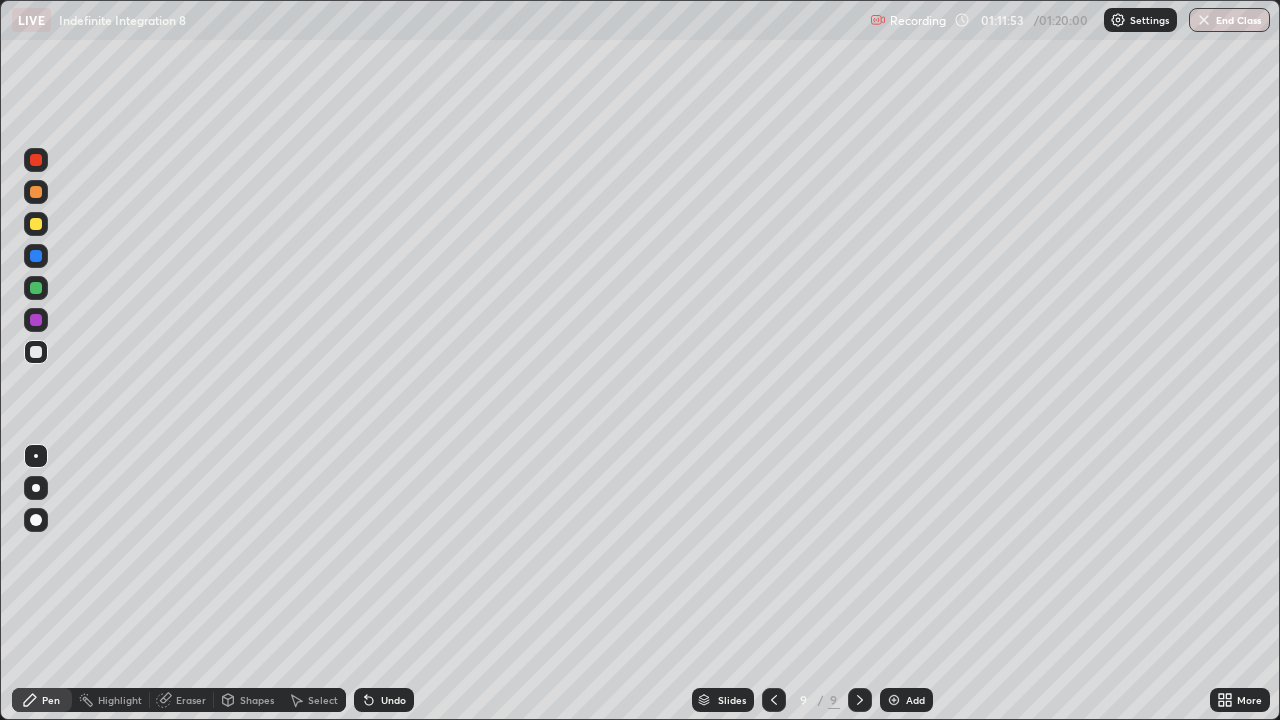 click at bounding box center (36, 320) 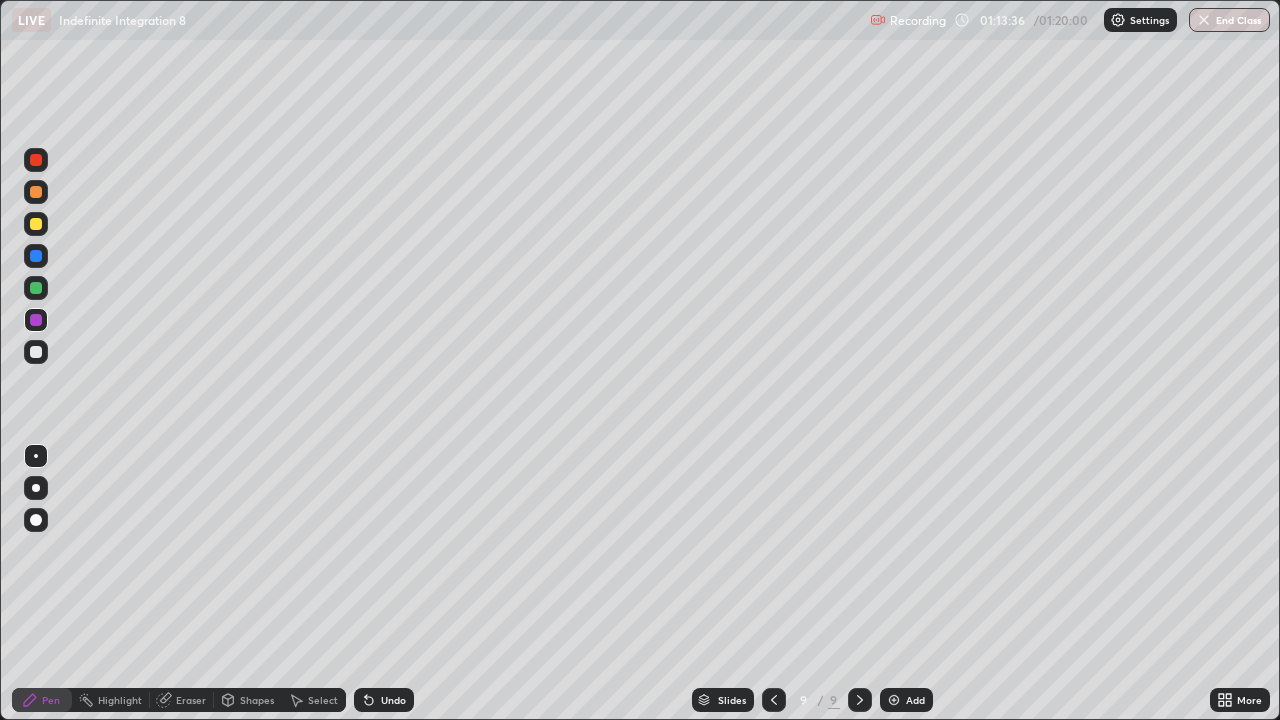 click at bounding box center [1204, 20] 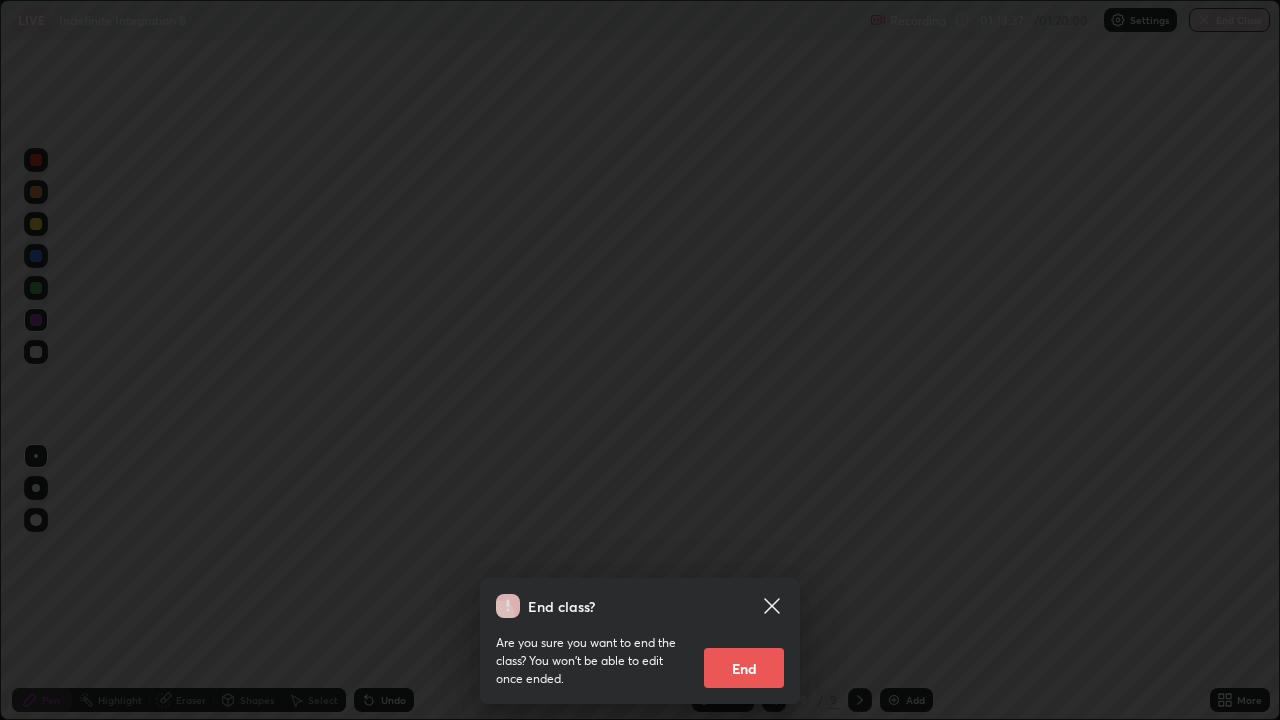 click on "End" at bounding box center (744, 668) 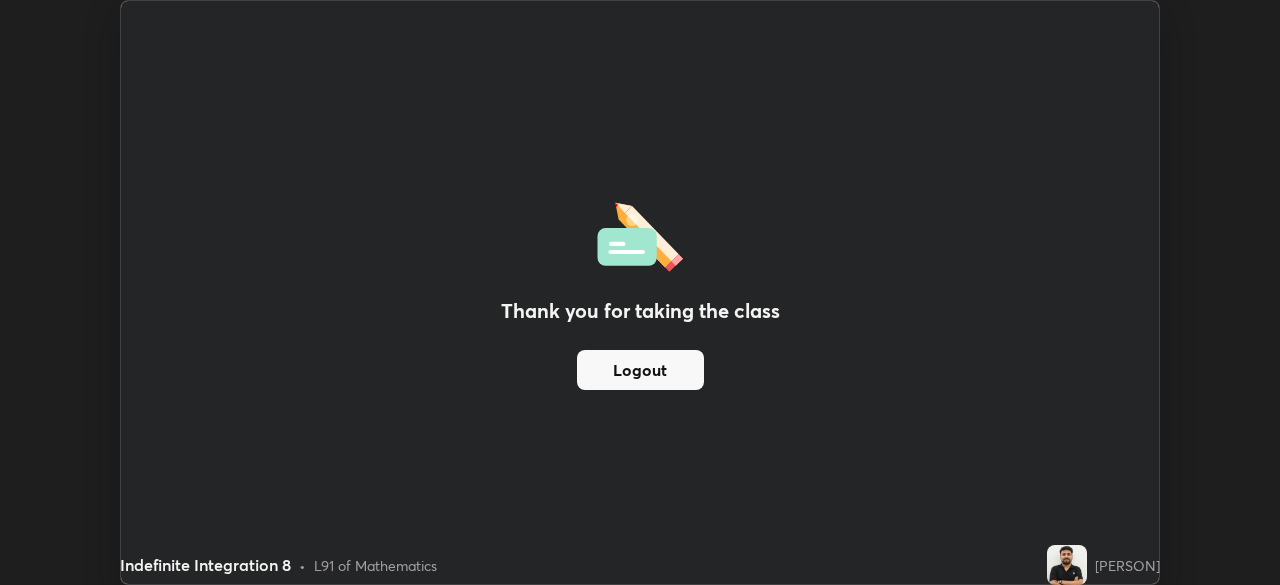 scroll, scrollTop: 585, scrollLeft: 1280, axis: both 